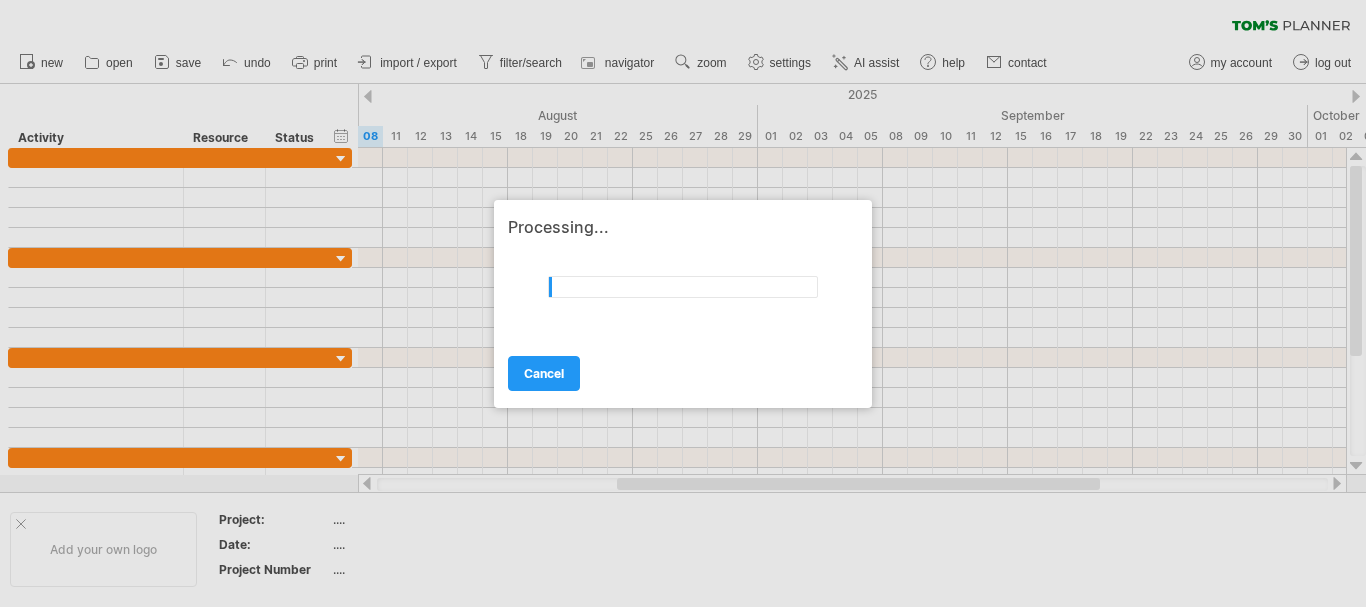 scroll, scrollTop: 0, scrollLeft: 0, axis: both 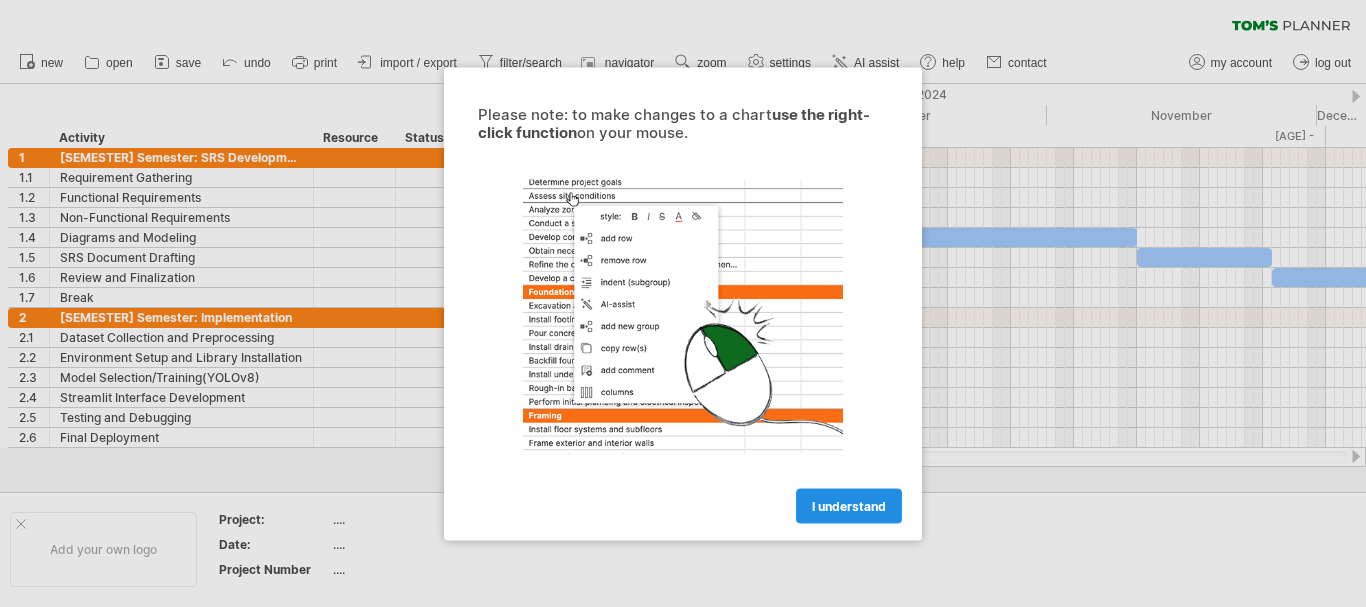 click on "I understand" at bounding box center [849, 505] 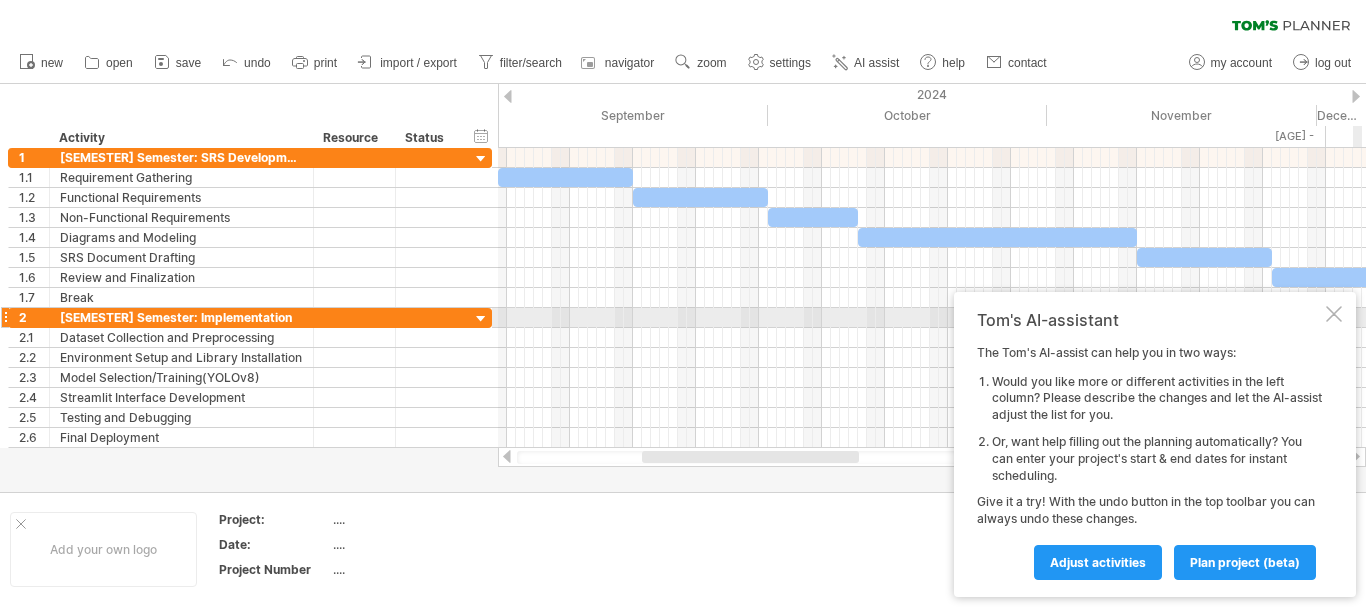 click at bounding box center (1334, 314) 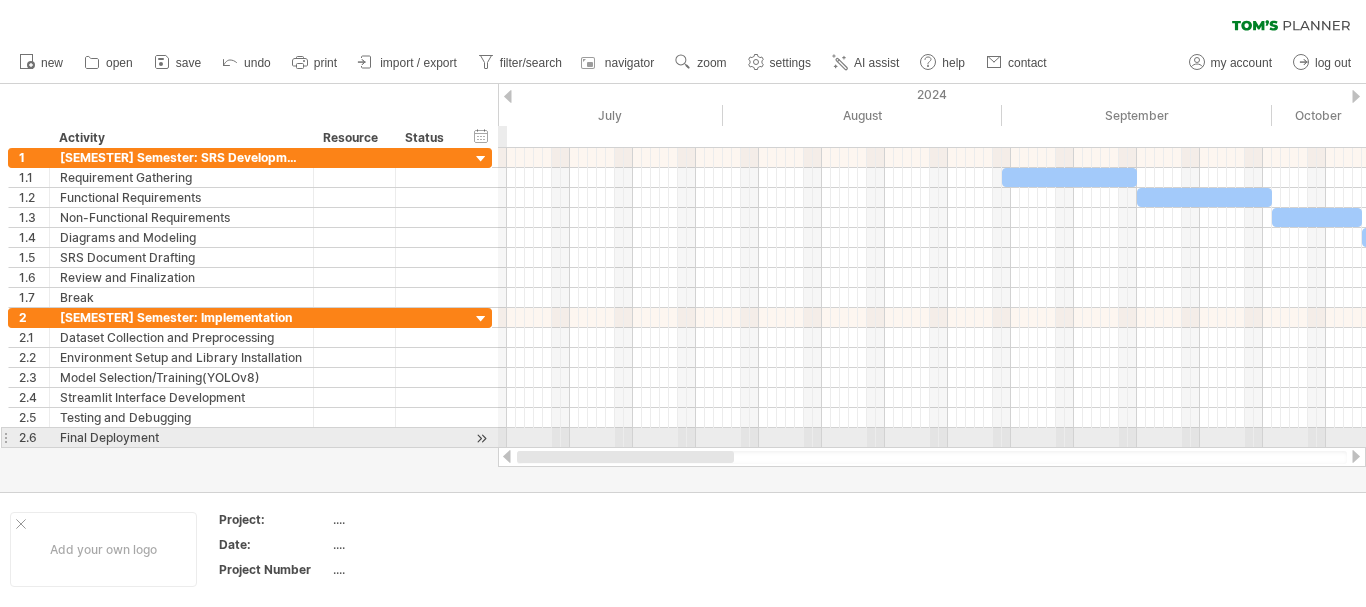 drag, startPoint x: 657, startPoint y: 458, endPoint x: 484, endPoint y: 430, distance: 175.25125 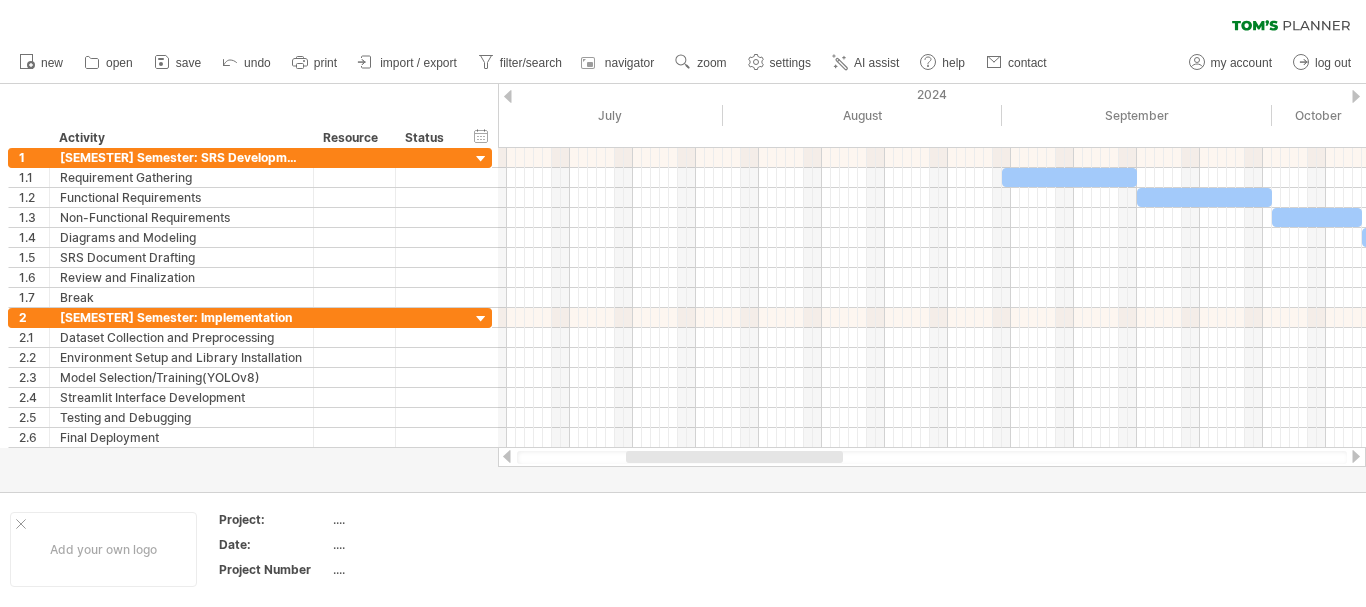 drag, startPoint x: 638, startPoint y: 450, endPoint x: 573, endPoint y: 451, distance: 65.00769 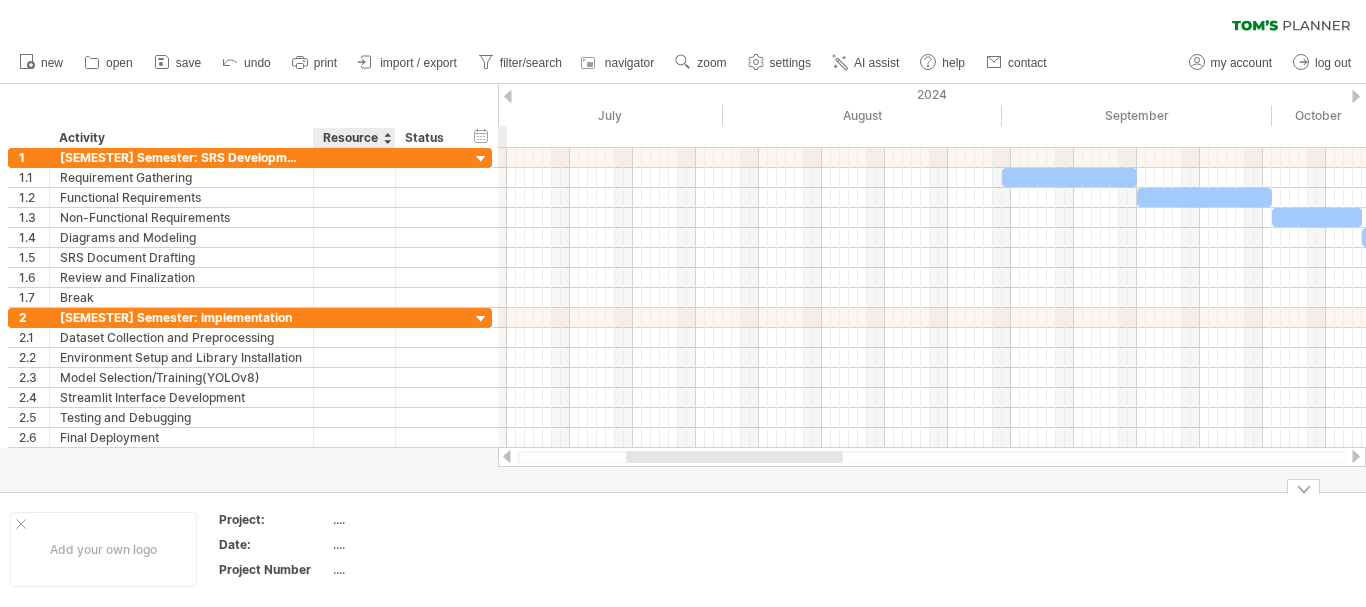 click on "...." at bounding box center [417, 519] 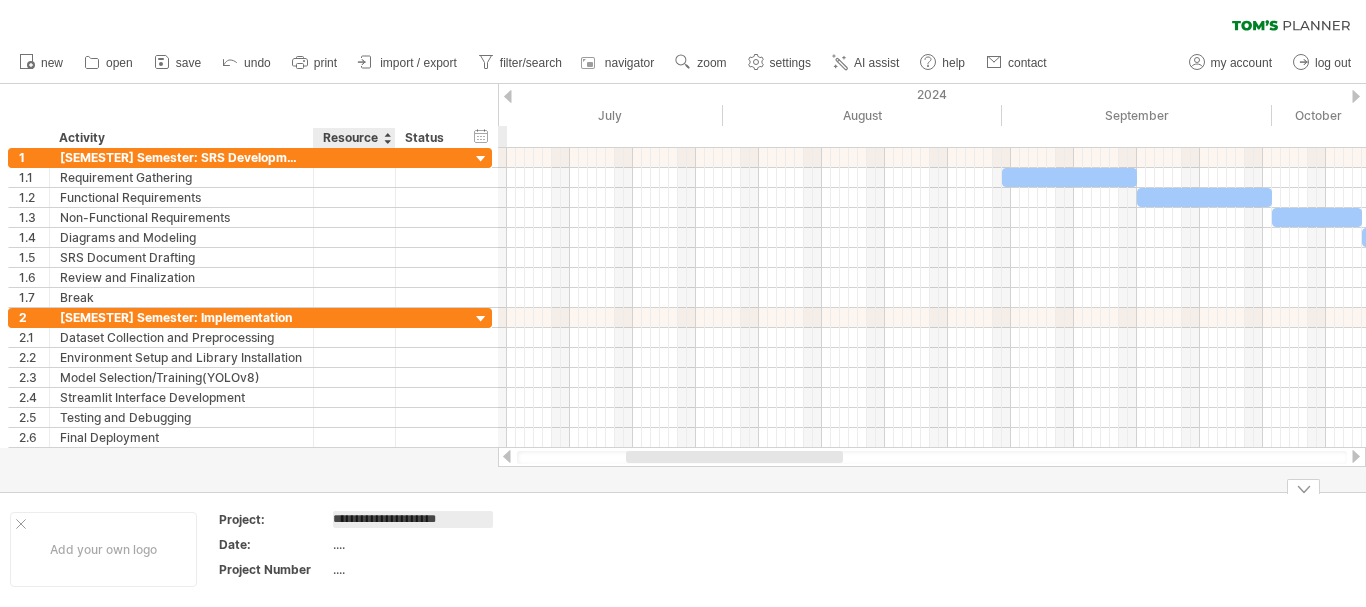 type on "**********" 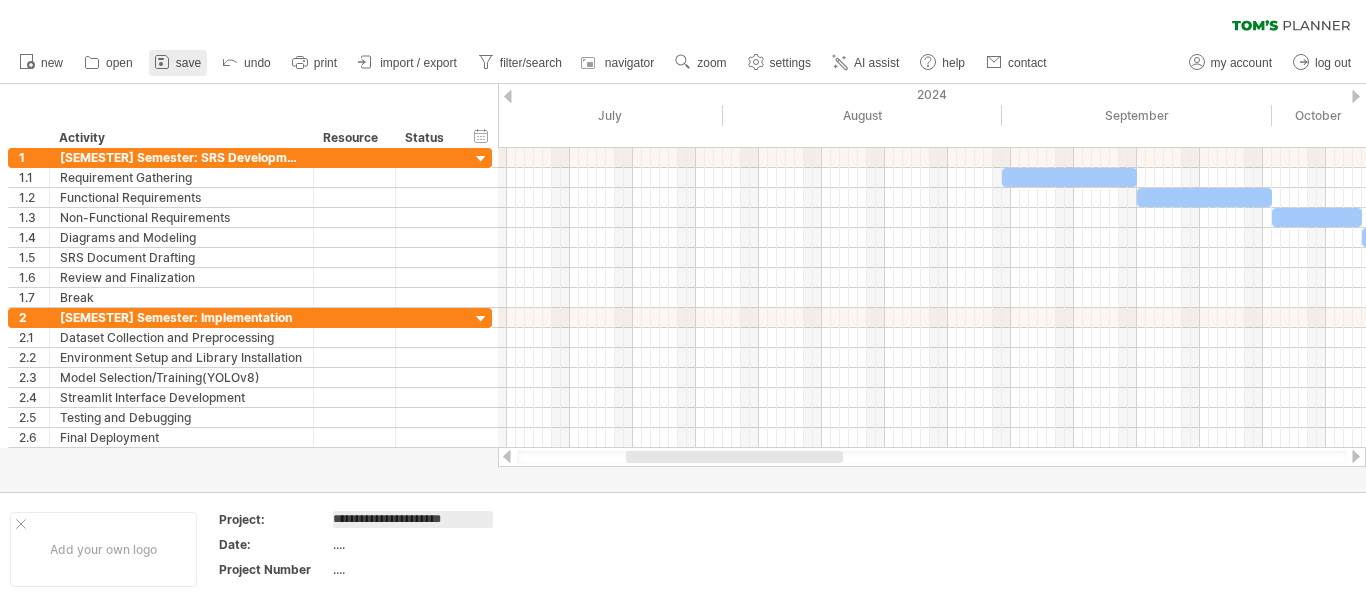 click on "save" at bounding box center [188, 63] 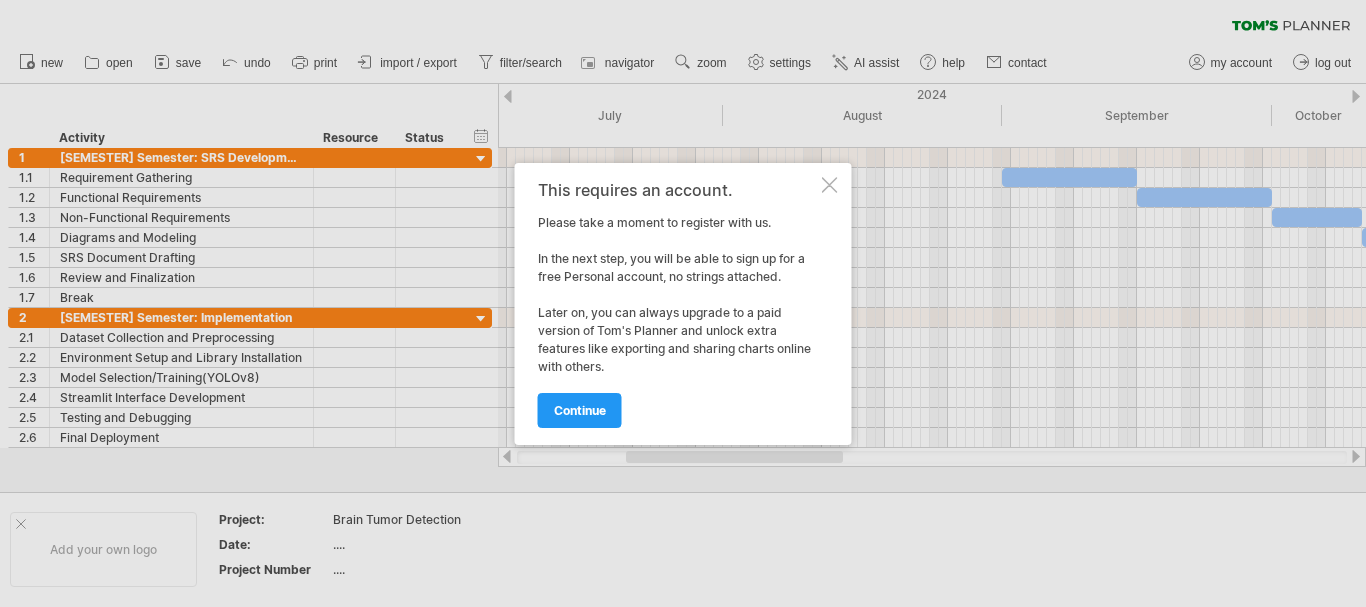 click at bounding box center [830, 185] 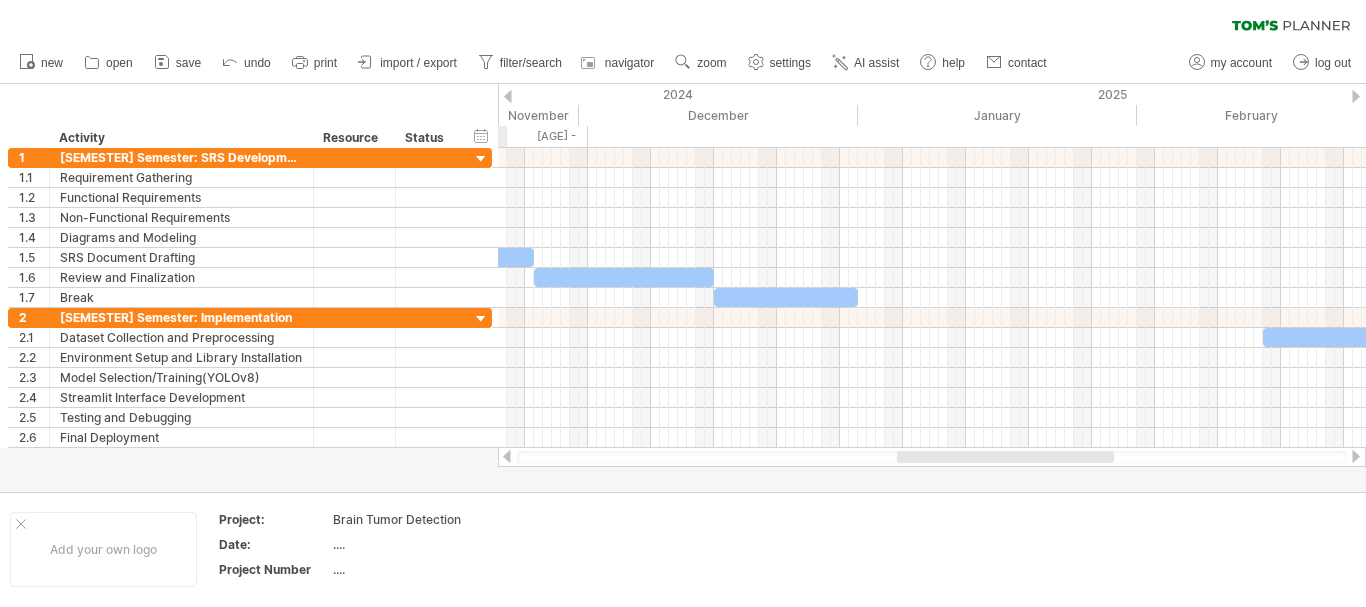drag, startPoint x: 768, startPoint y: 453, endPoint x: 1039, endPoint y: 458, distance: 271.0461 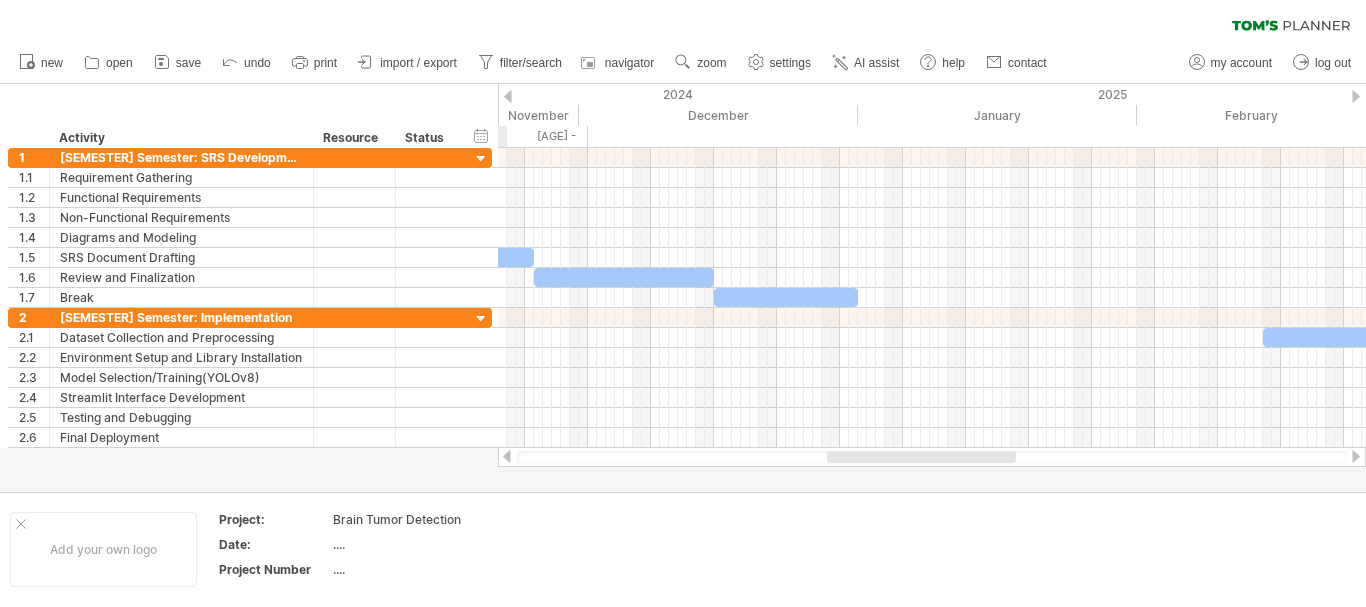click at bounding box center (932, 457) 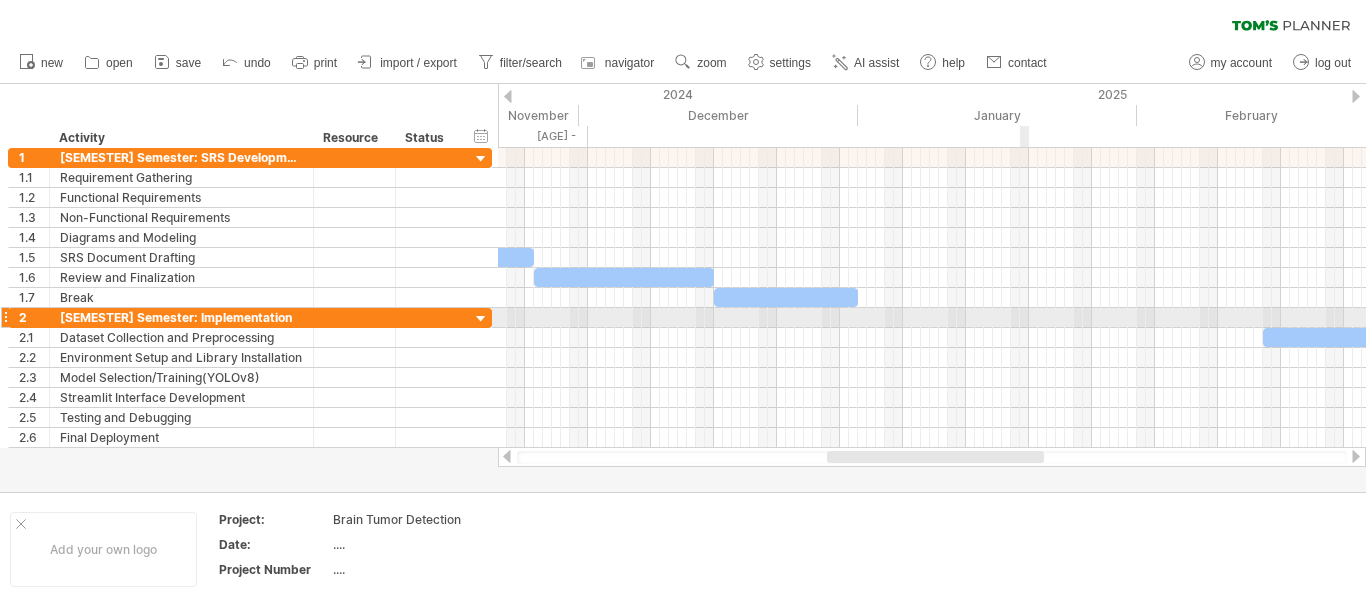 click at bounding box center (932, 318) 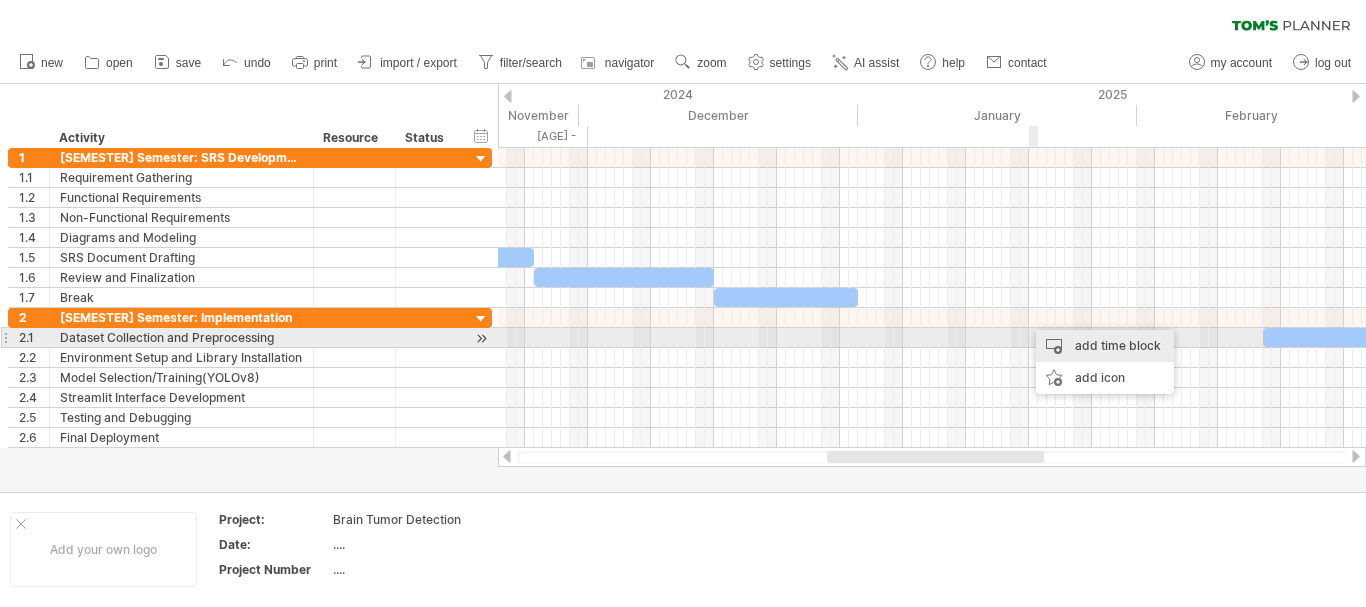 click on "add time block" at bounding box center (1105, 346) 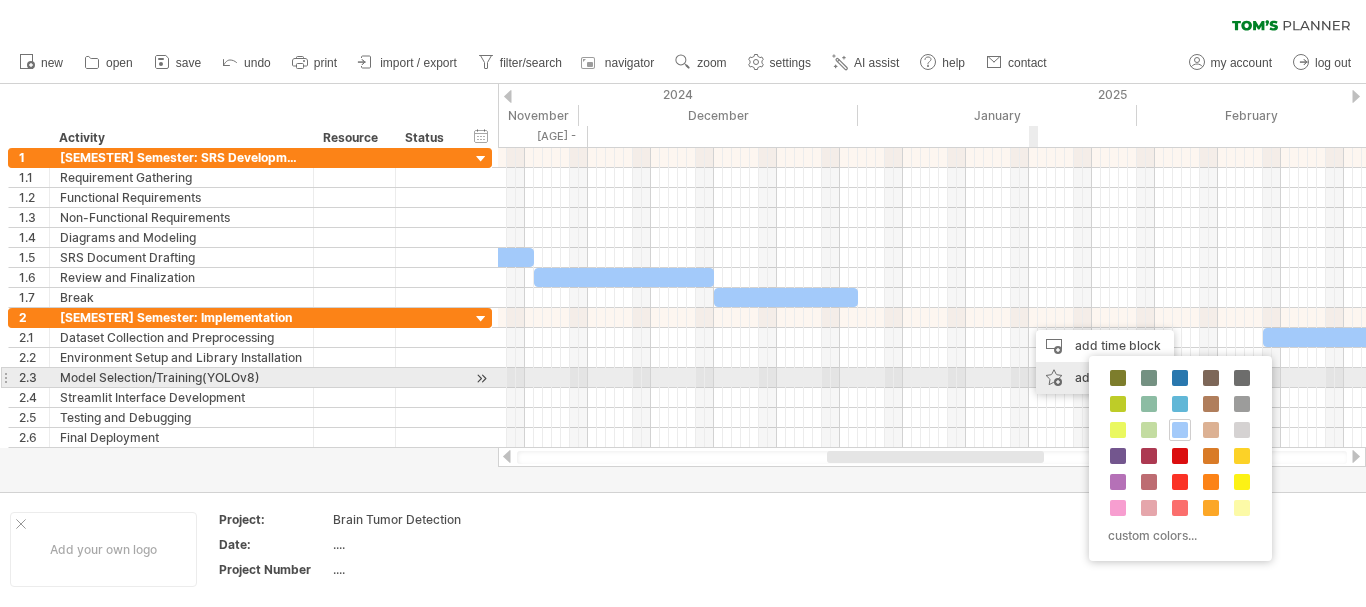 click on "add icon" at bounding box center [1105, 378] 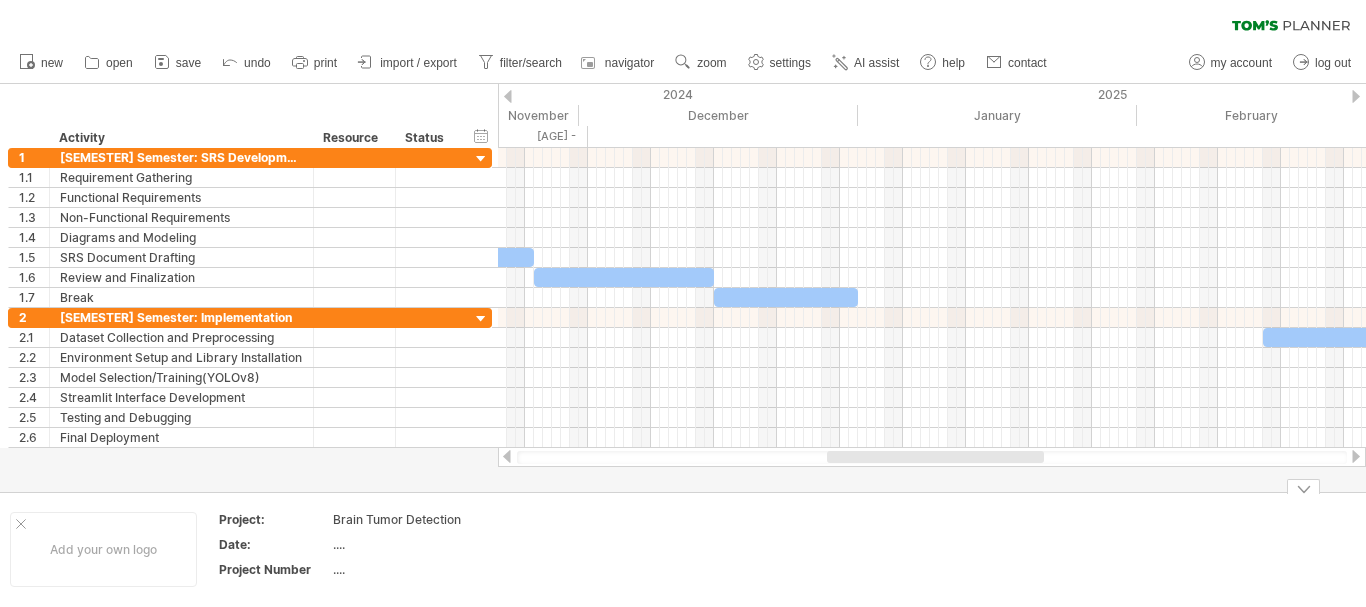 click on "Add your own logo Project: Brain Tumor Detection  Date: [DATE] .... Project Number [NUMBER] ...." at bounding box center [50000, 549] 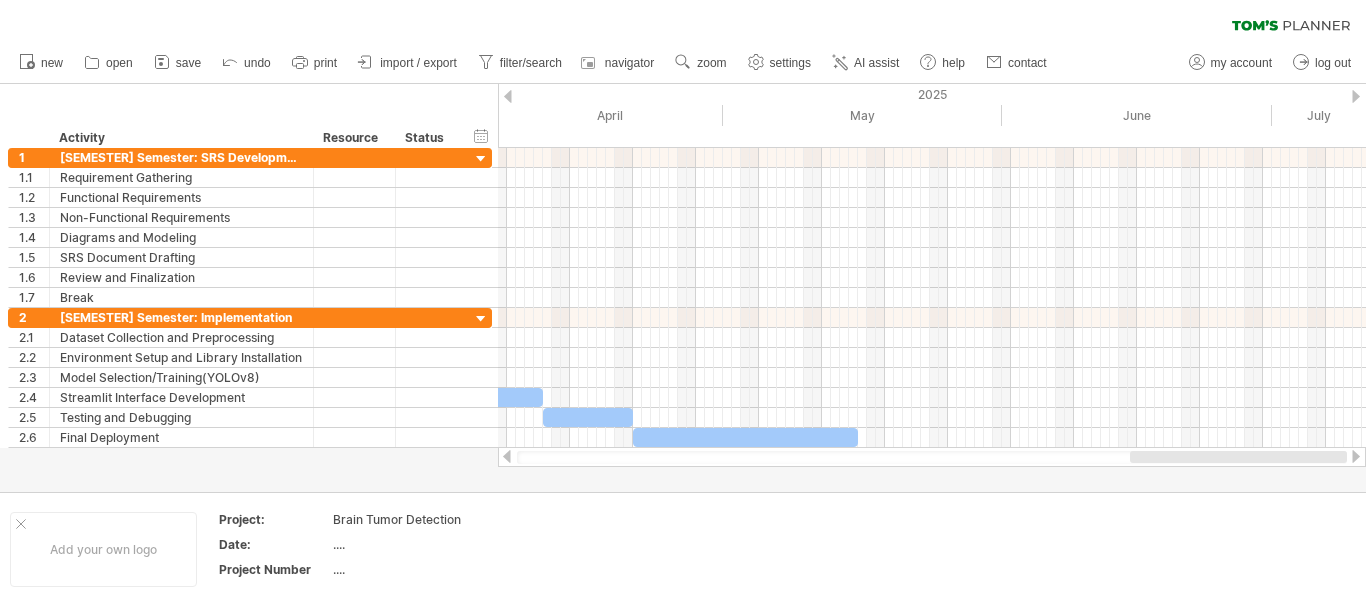 drag, startPoint x: 955, startPoint y: 453, endPoint x: 1307, endPoint y: 450, distance: 352.0128 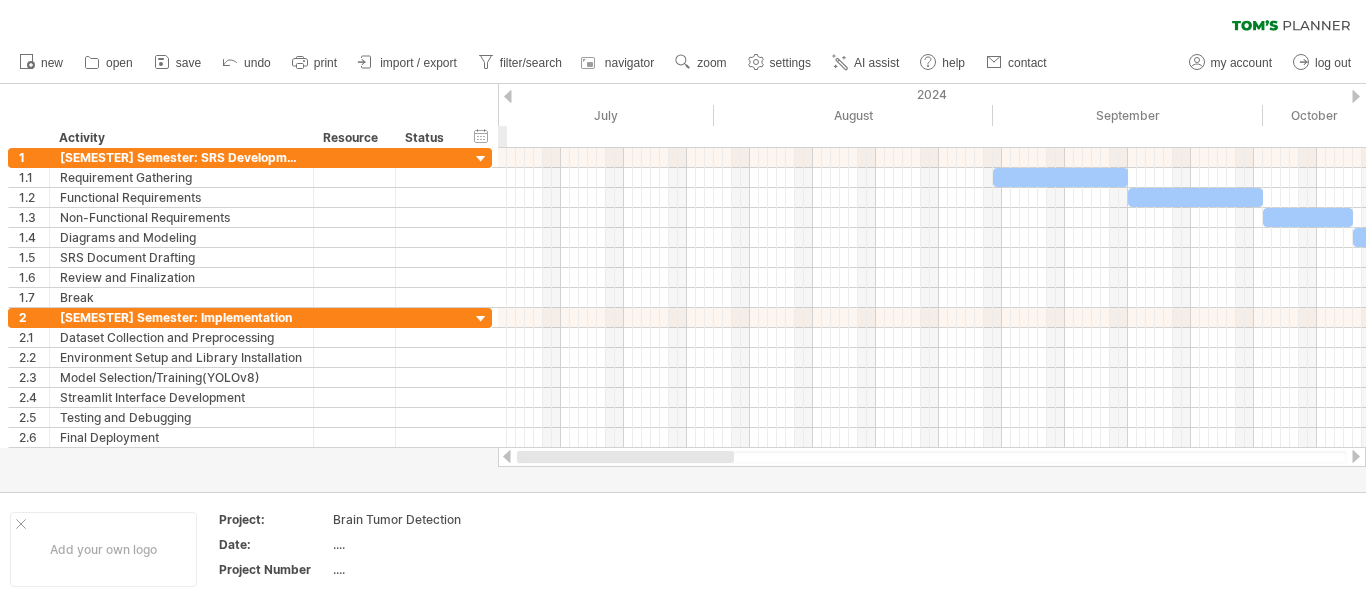 drag, startPoint x: 1206, startPoint y: 456, endPoint x: 640, endPoint y: 478, distance: 566.4274 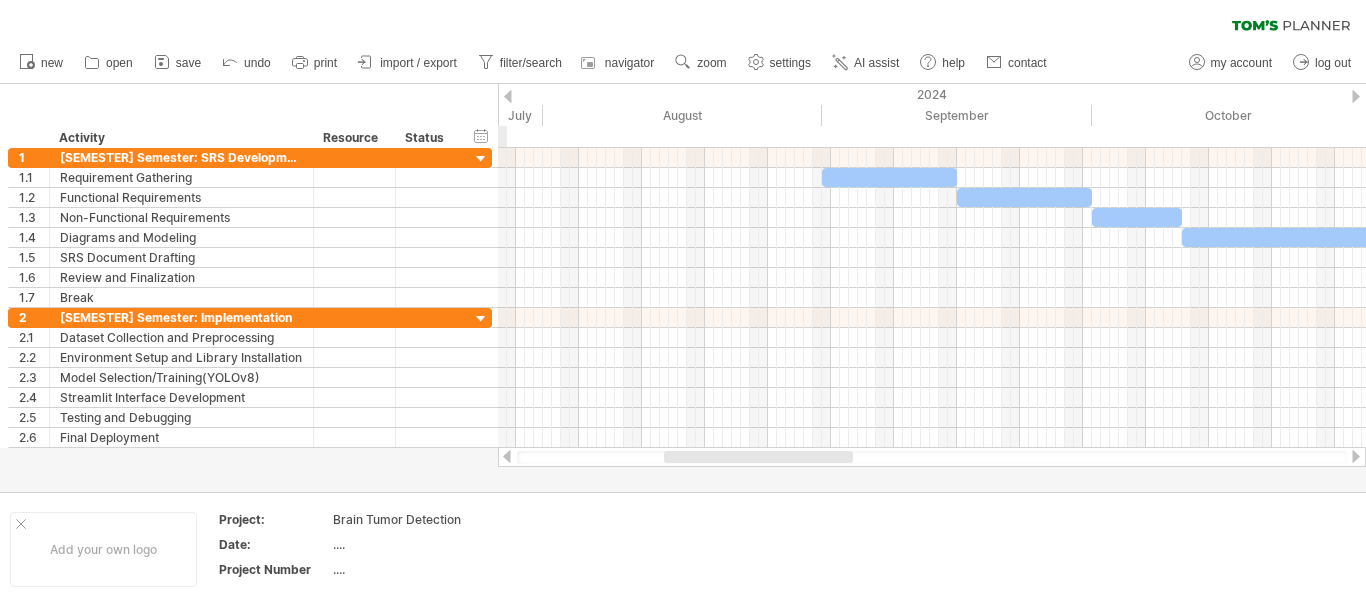 drag, startPoint x: 687, startPoint y: 454, endPoint x: 725, endPoint y: 454, distance: 38 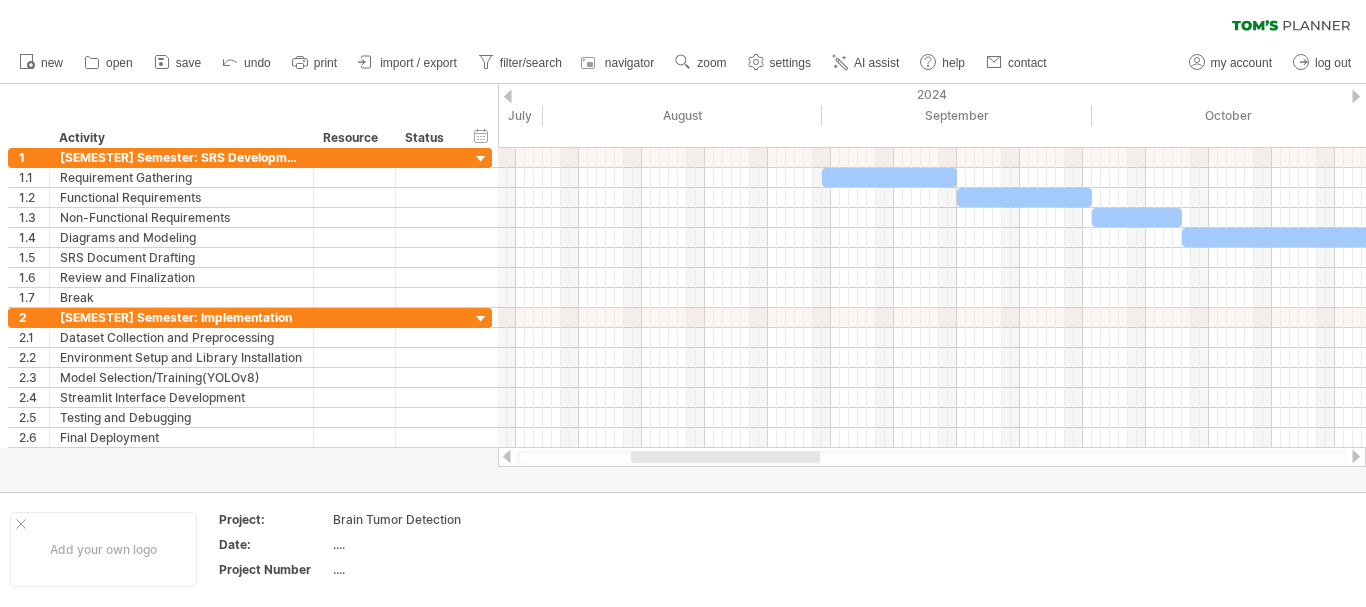 click at bounding box center [1356, 96] 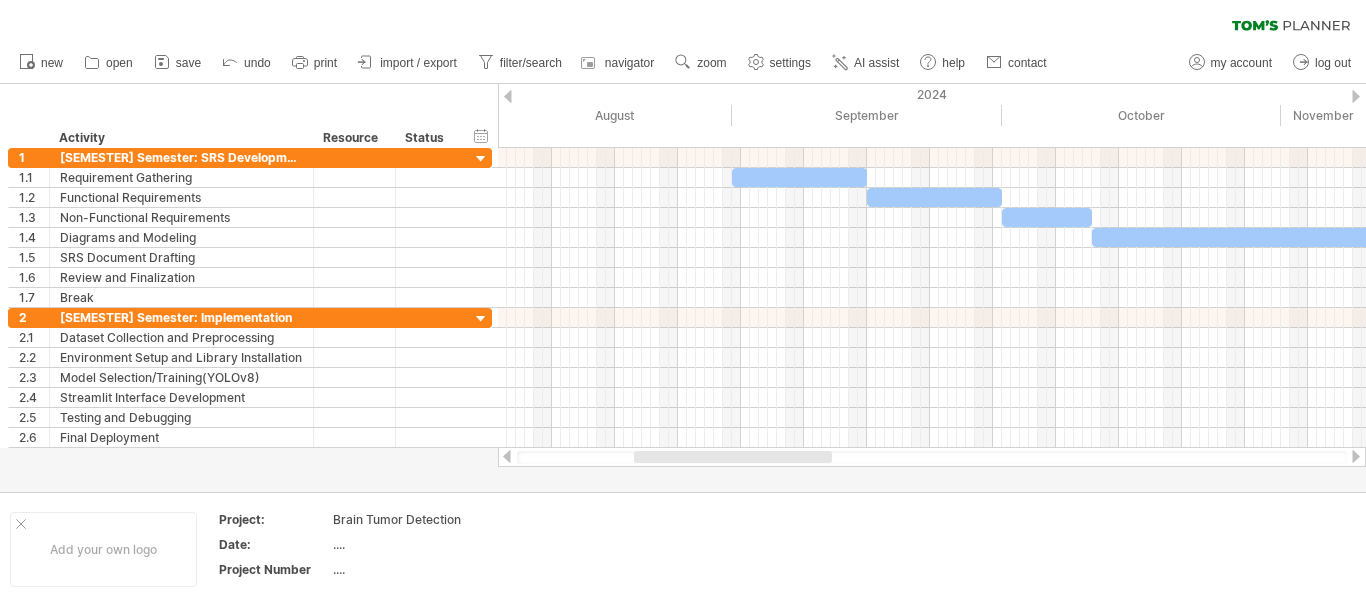 click at bounding box center [1356, 96] 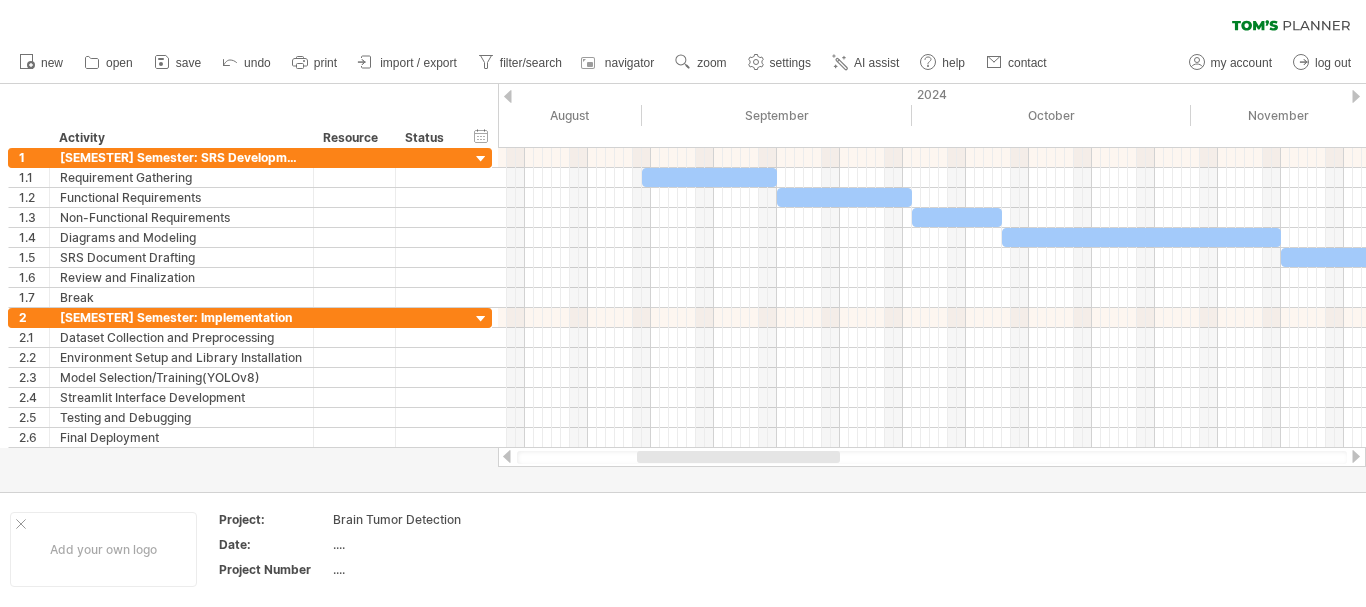 click at bounding box center [1356, 96] 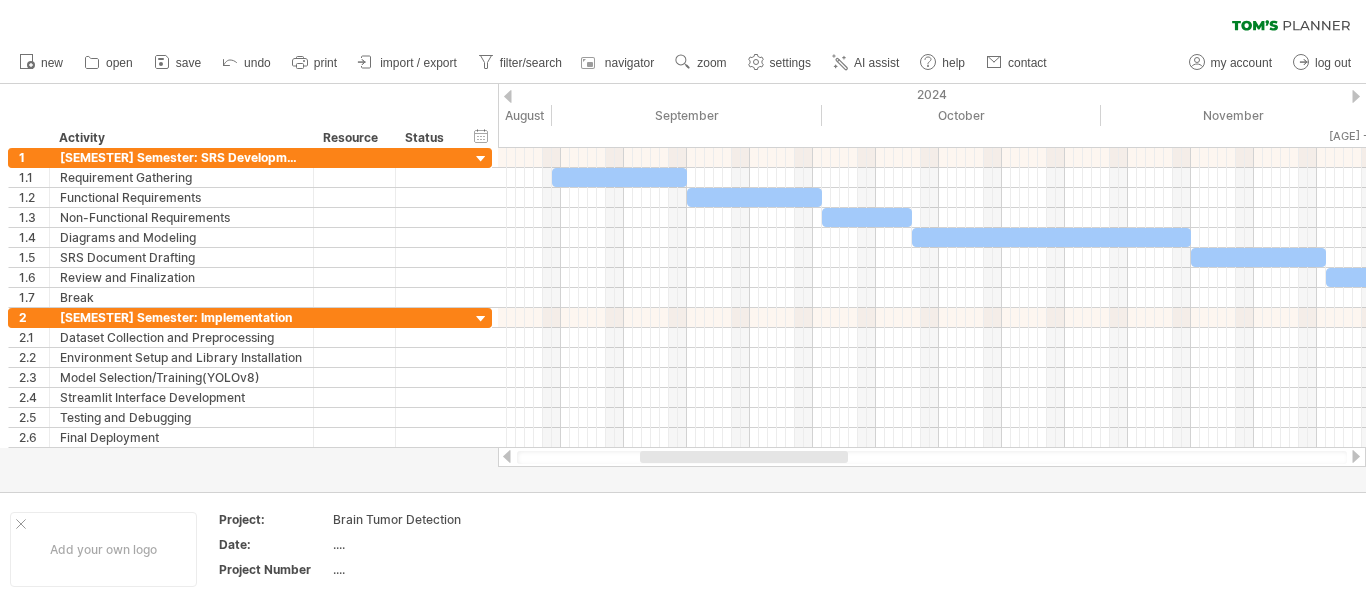 click at bounding box center (1356, 96) 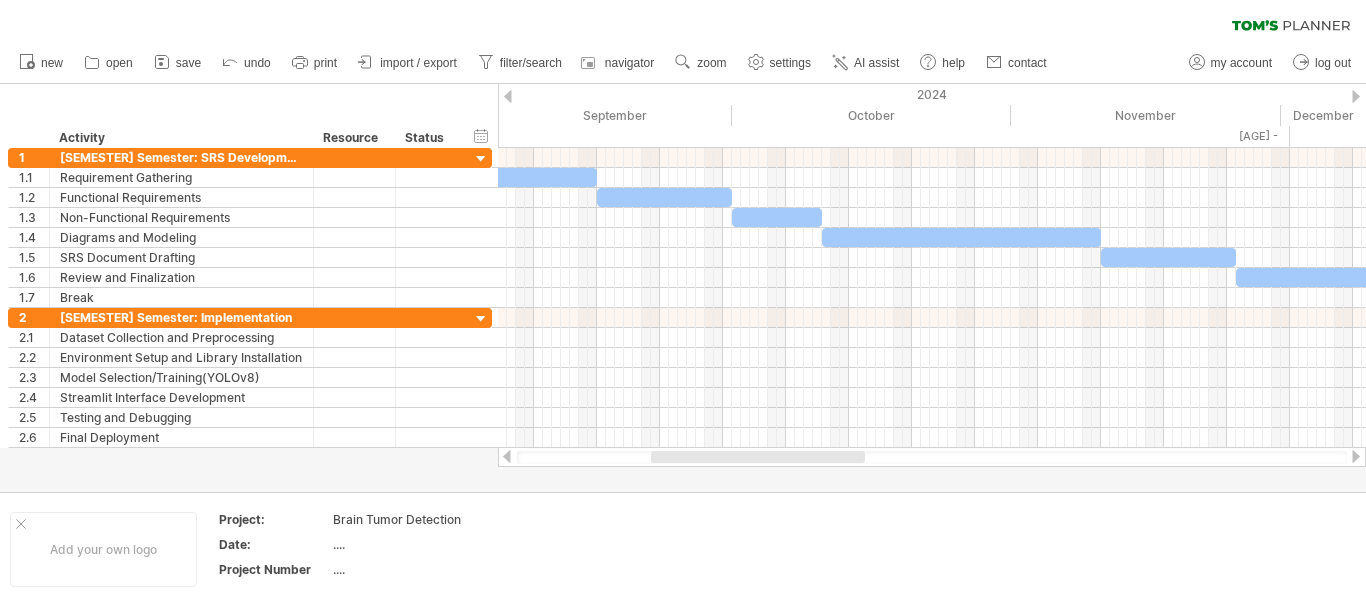 click at bounding box center [1356, 96] 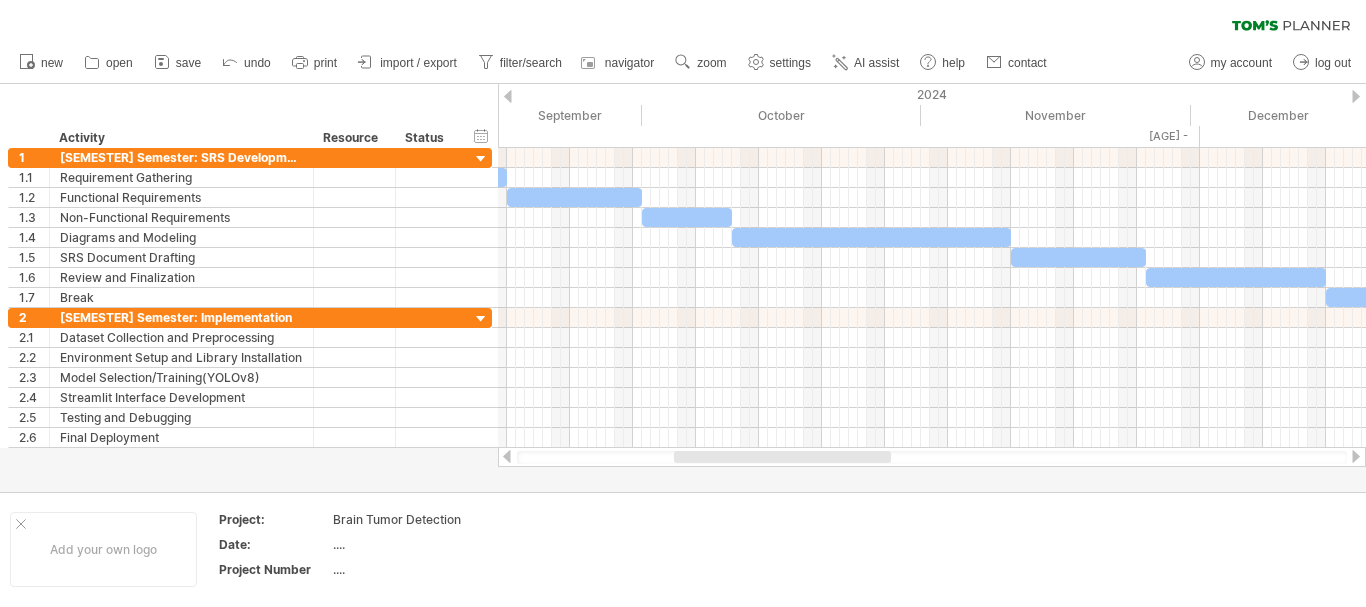 click at bounding box center [1356, 96] 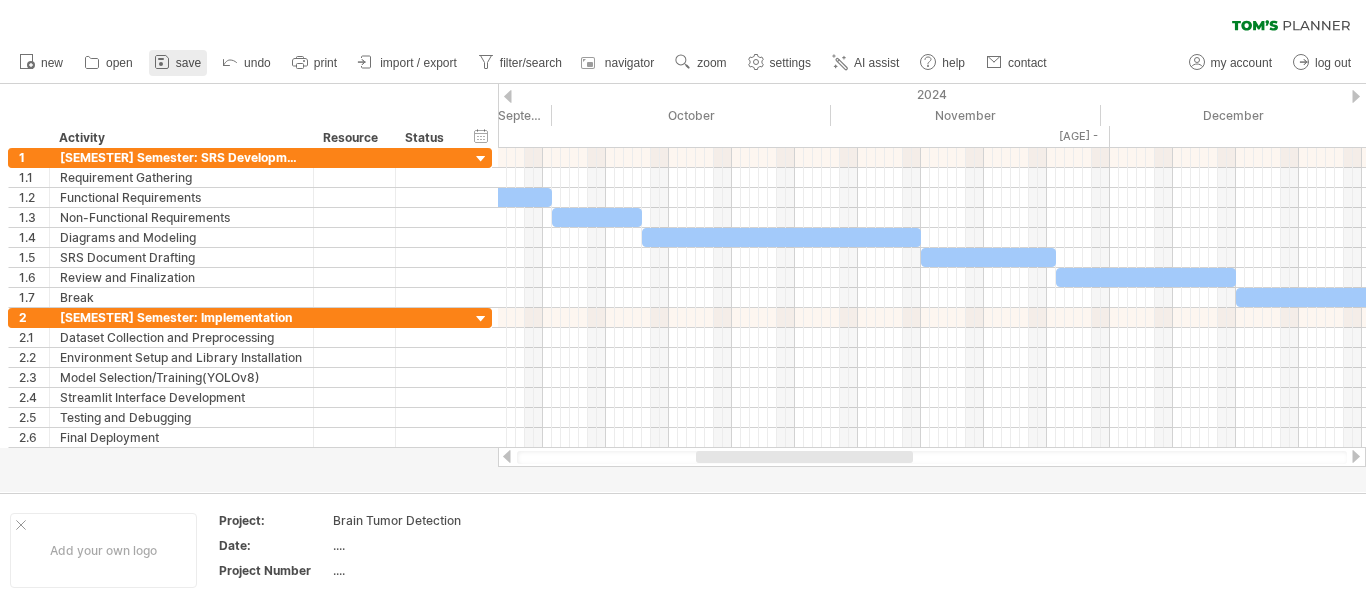 click on "save" at bounding box center [188, 63] 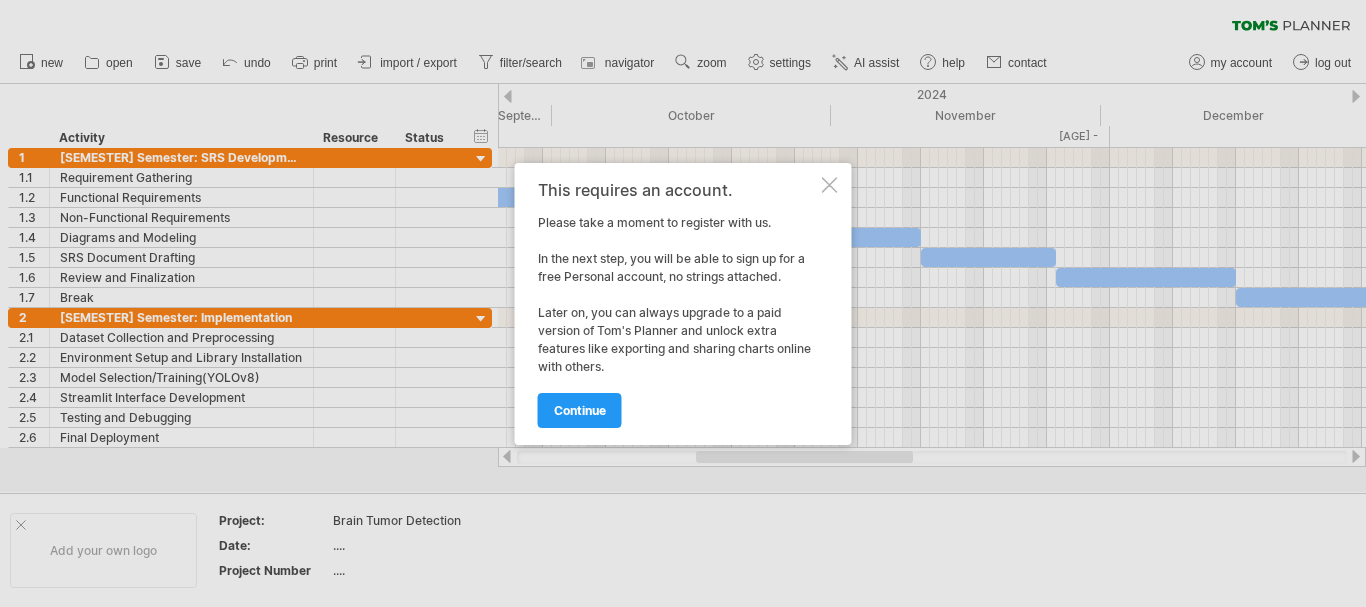 click at bounding box center [683, 303] 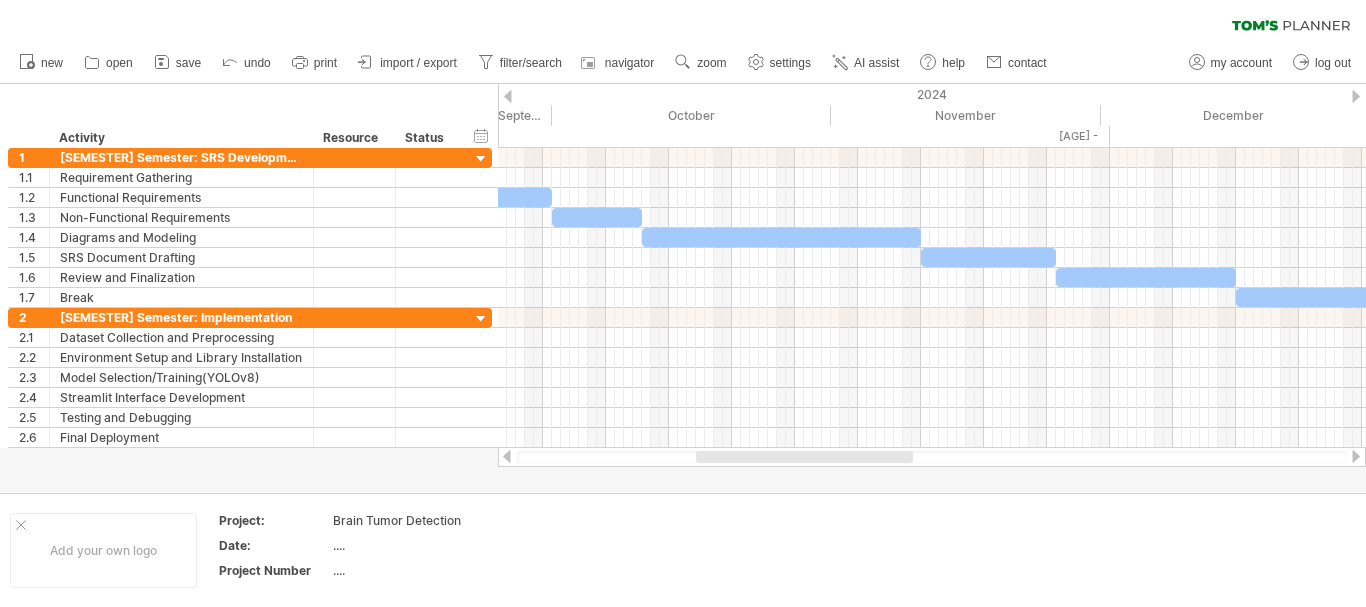 click on "print" at bounding box center (325, 63) 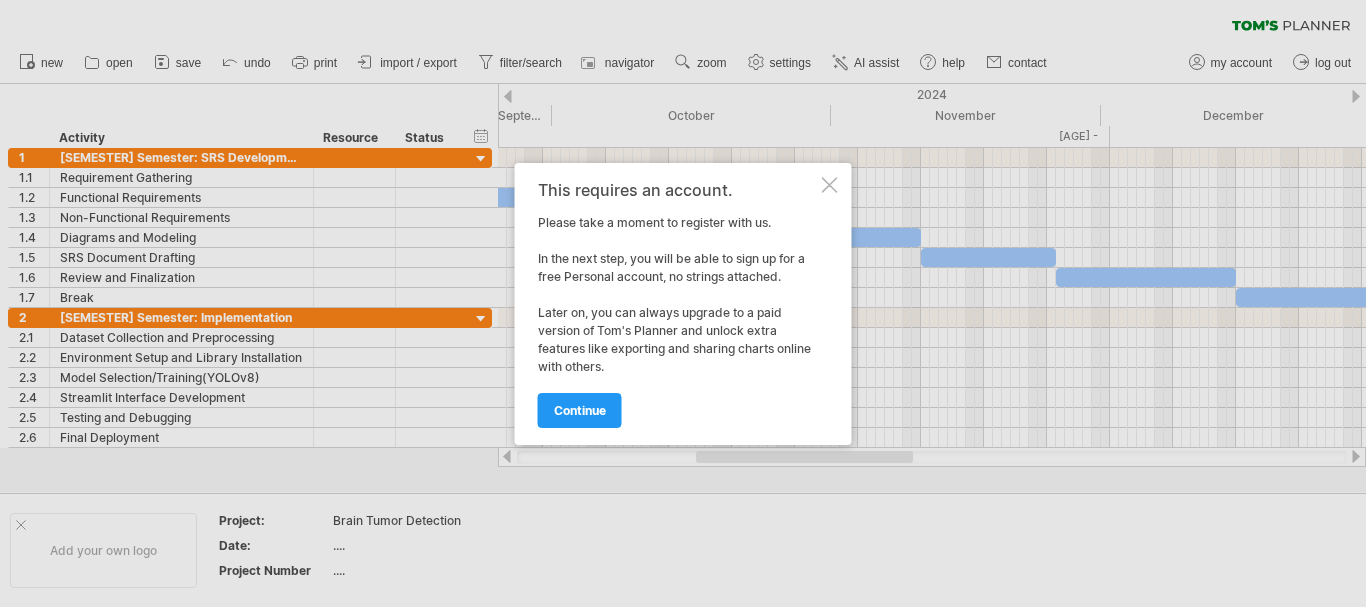 click at bounding box center (830, 185) 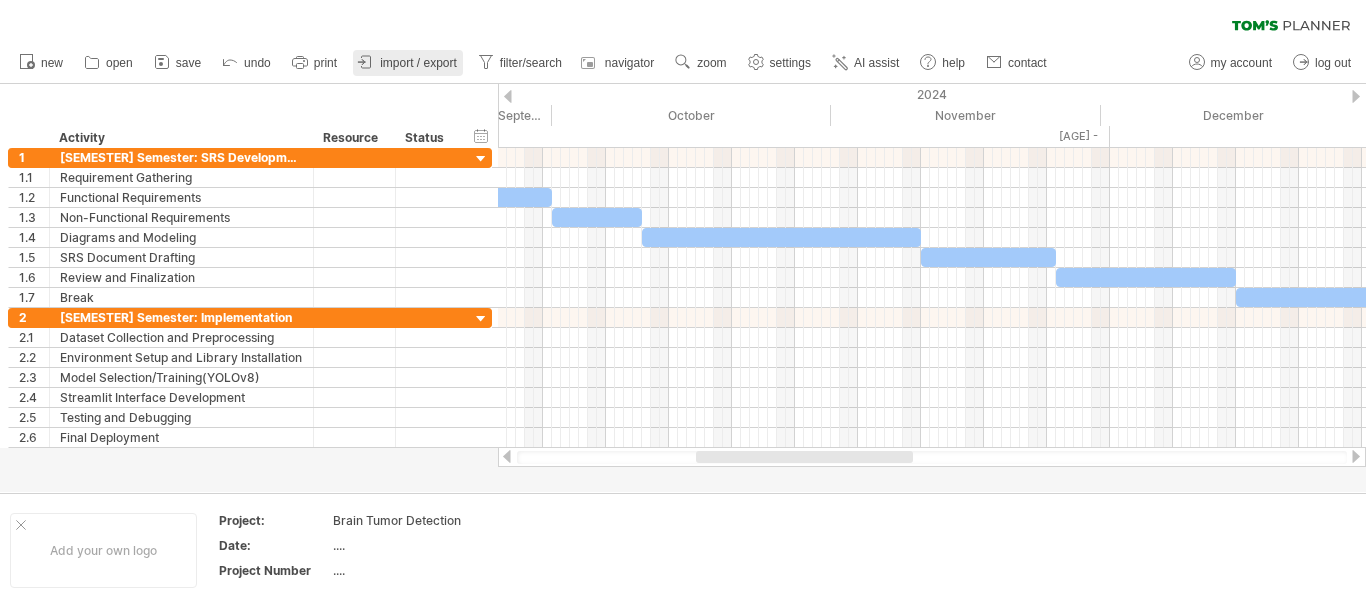 click on "import / export" at bounding box center (418, 63) 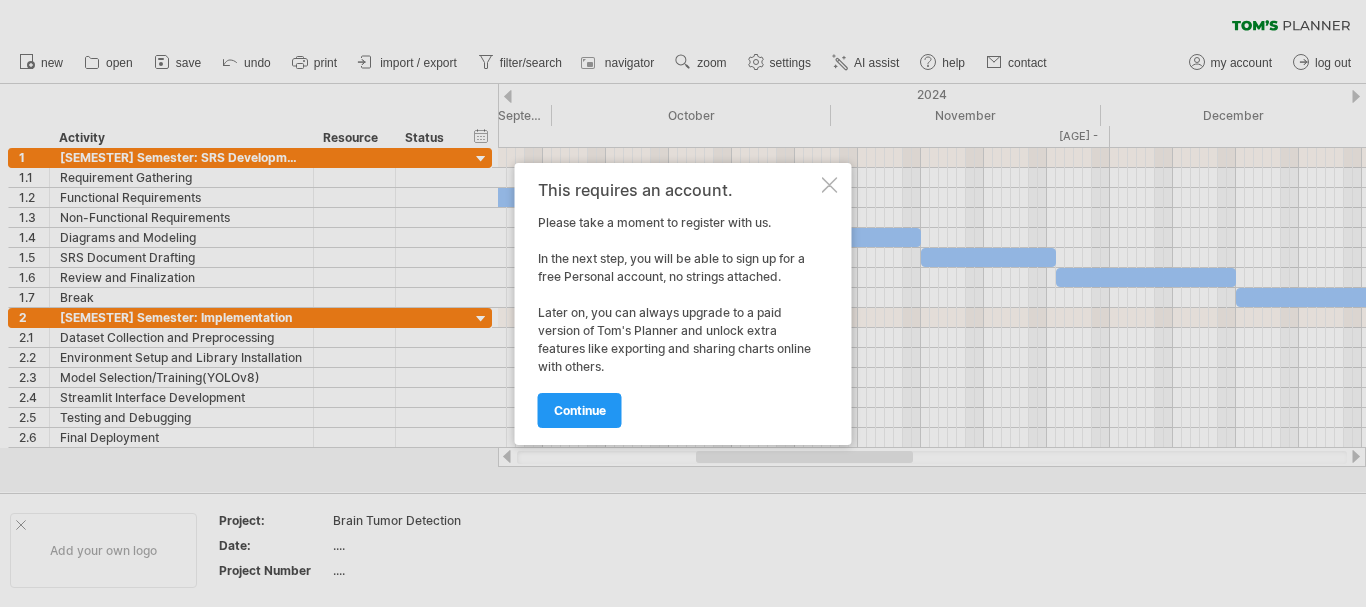 click at bounding box center (683, 303) 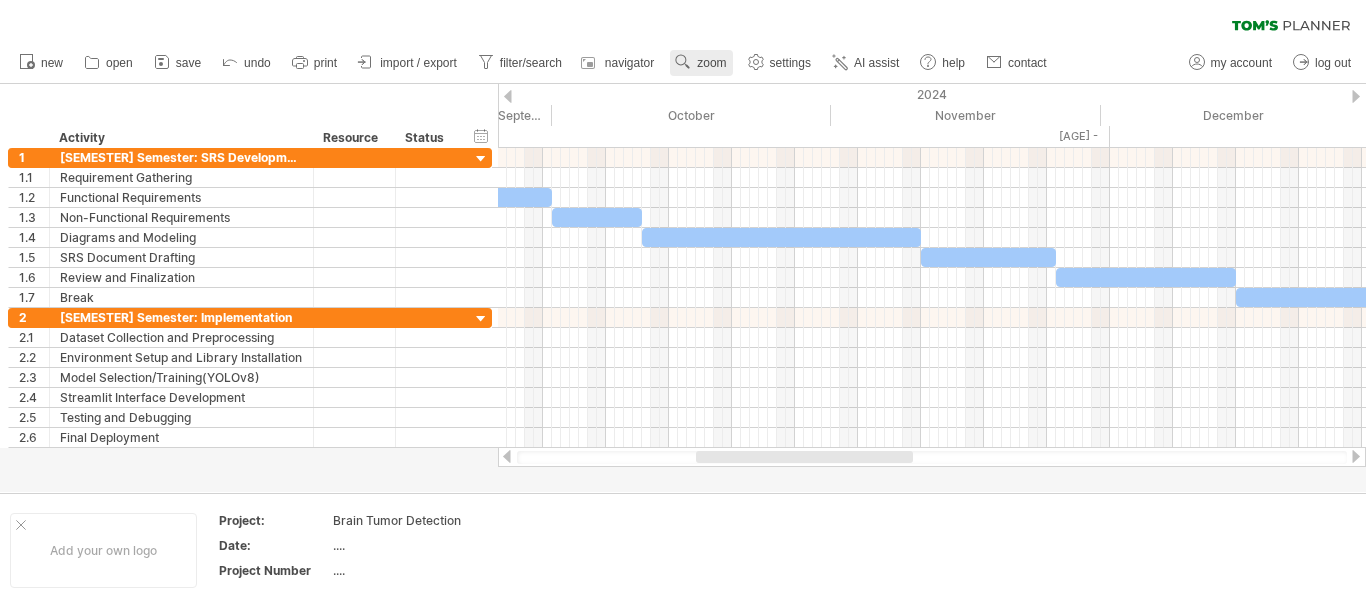click on "zoom" at bounding box center (701, 63) 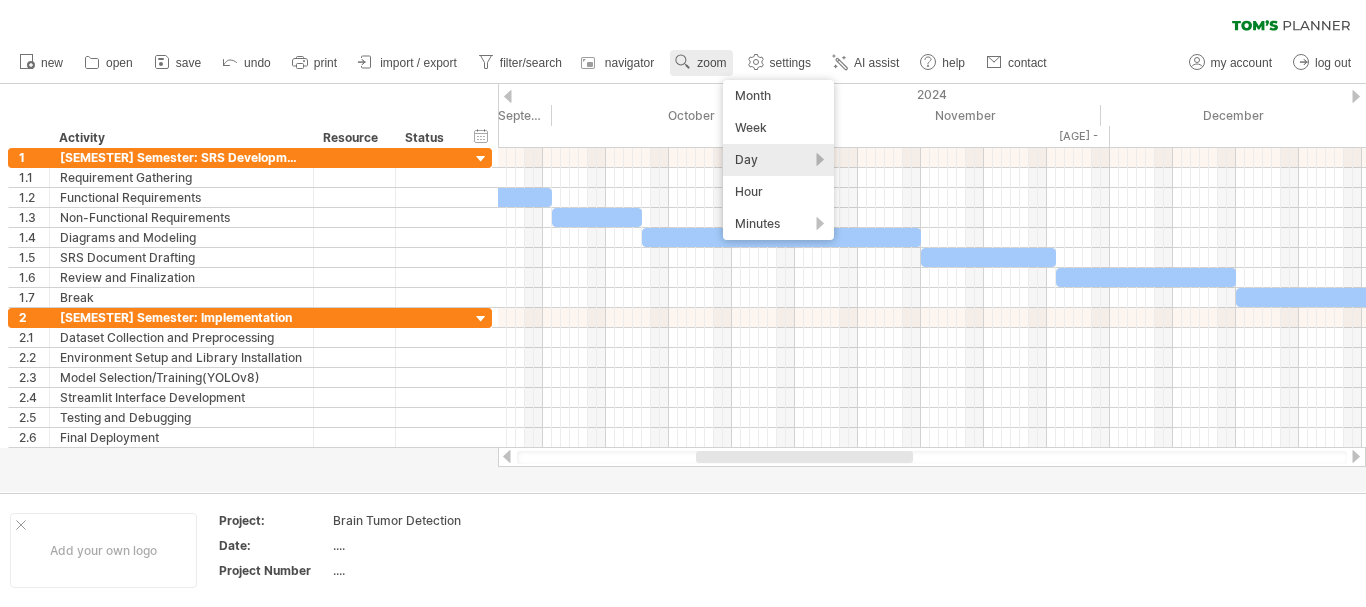 click on "zoom" at bounding box center [701, 63] 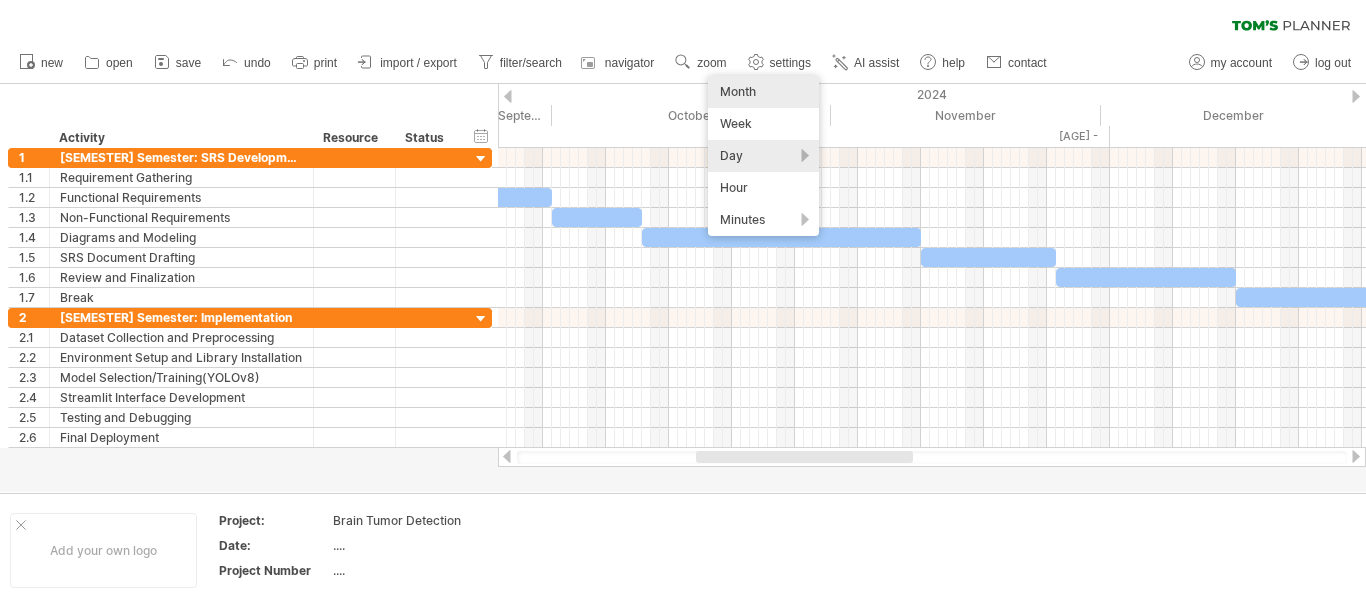 click on "Month" at bounding box center [763, 92] 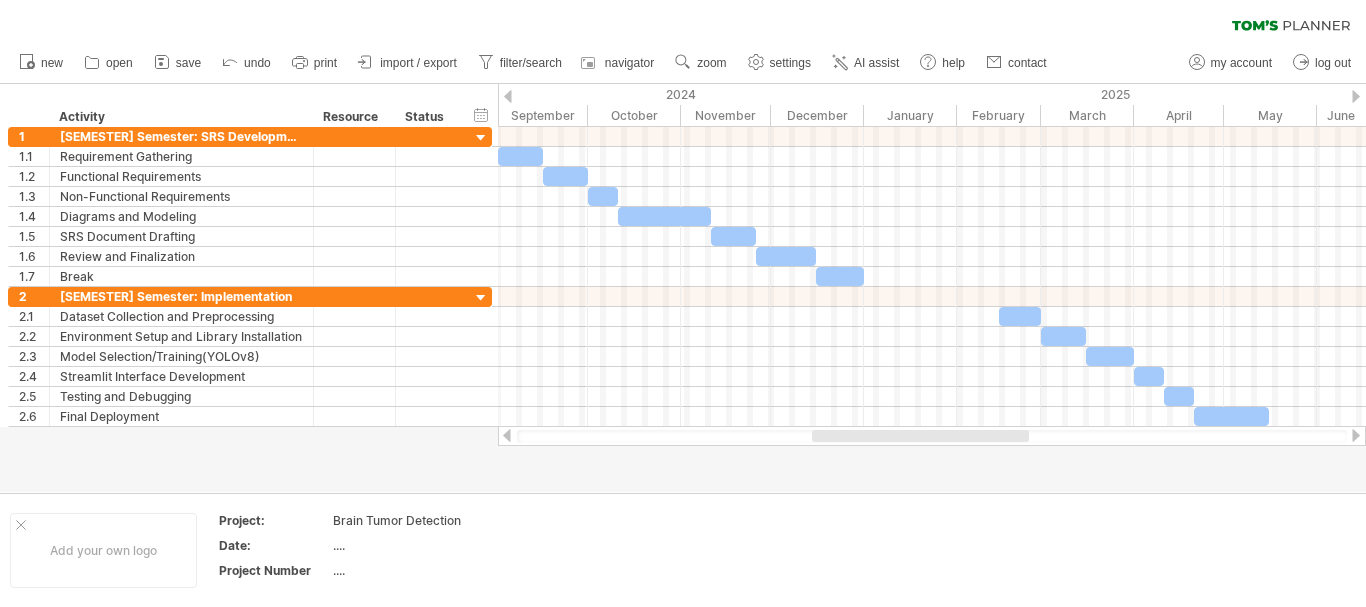 drag, startPoint x: 868, startPoint y: 435, endPoint x: 850, endPoint y: 439, distance: 18.439089 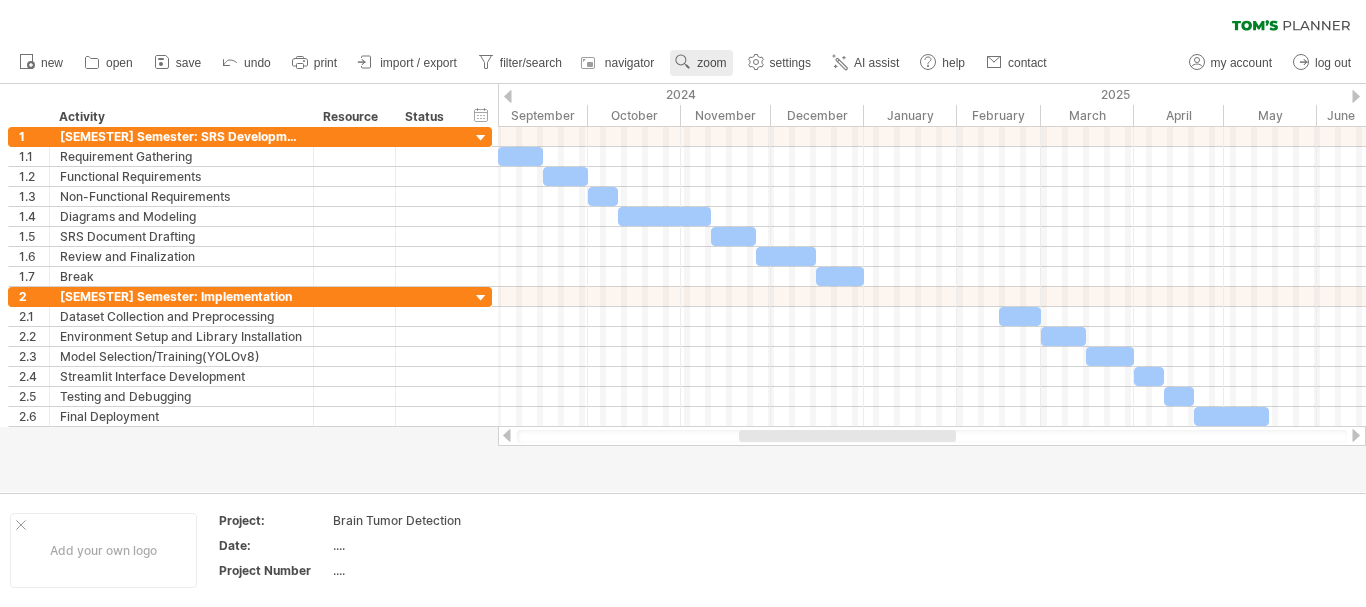click on "zoom" at bounding box center [701, 63] 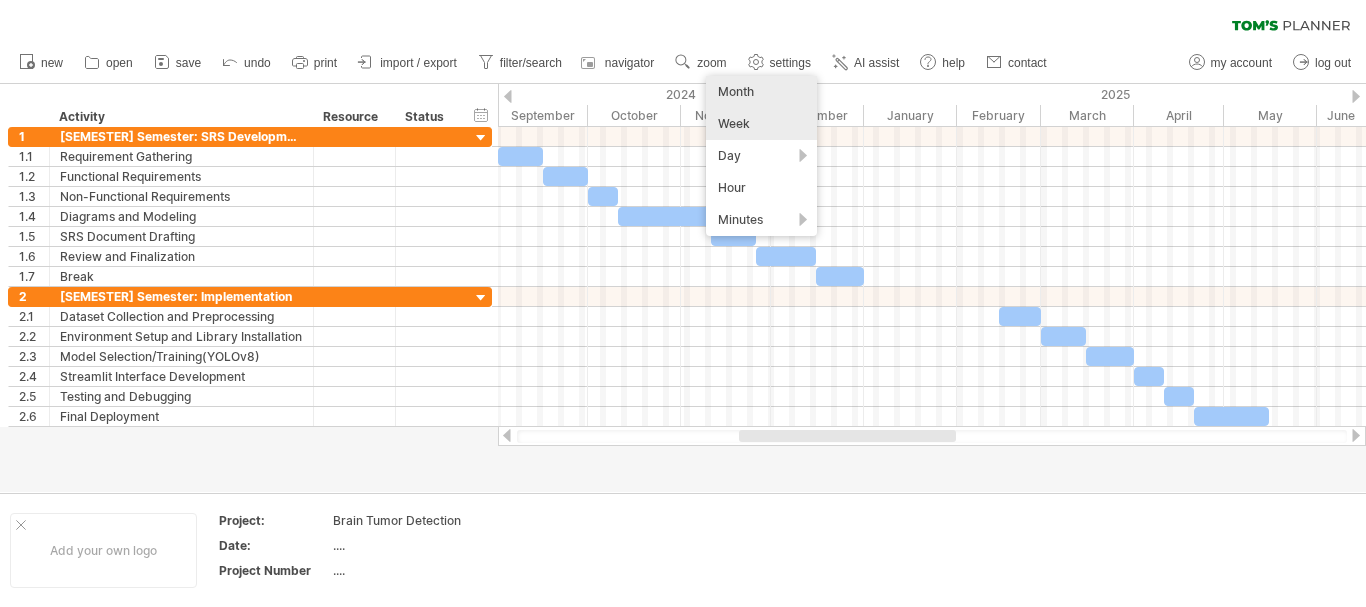 click on "Week" at bounding box center (761, 124) 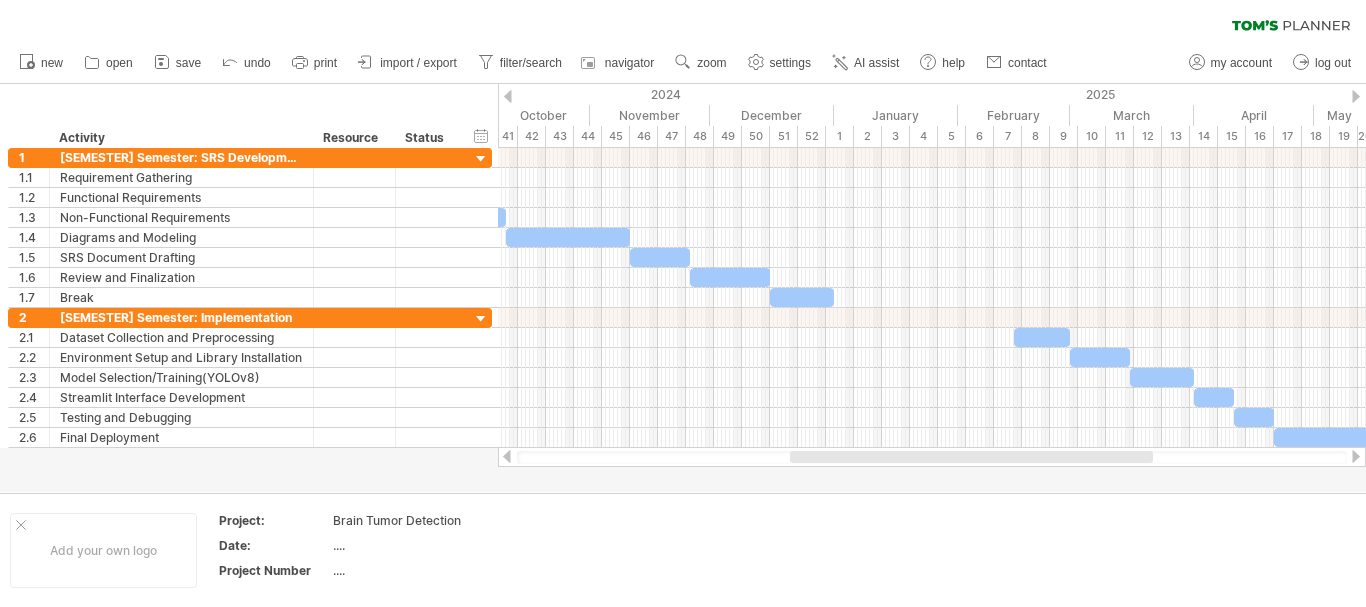 drag, startPoint x: 802, startPoint y: 455, endPoint x: 863, endPoint y: 451, distance: 61.13101 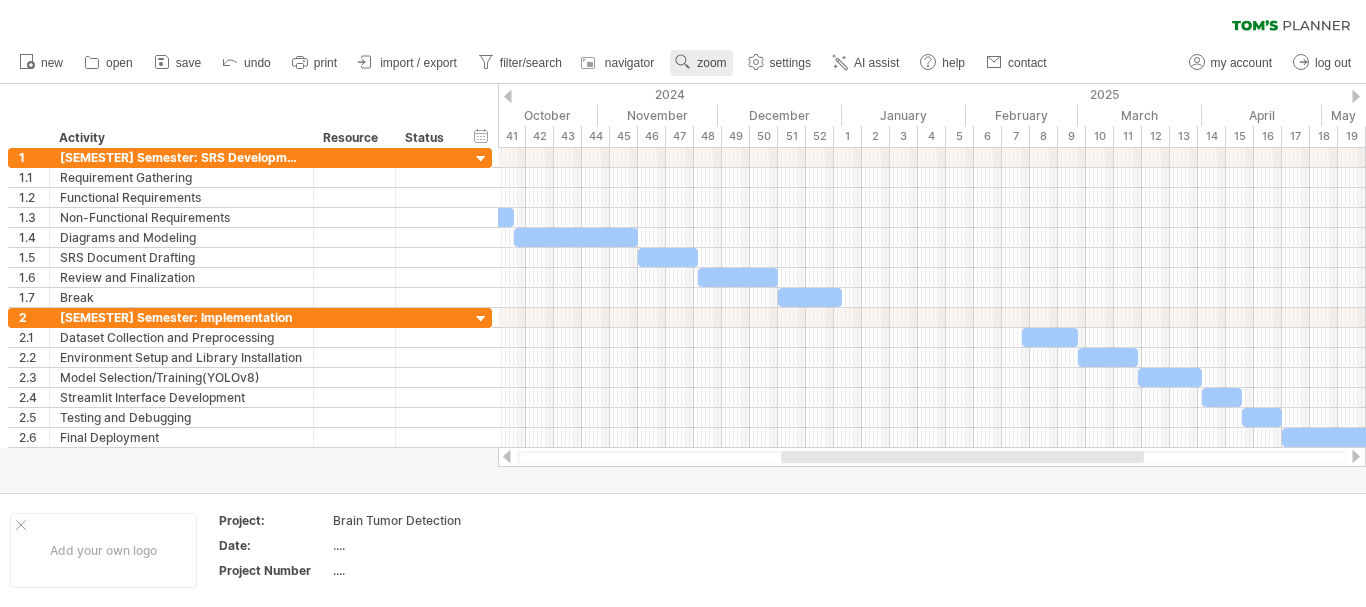 click on "zoom" at bounding box center [701, 63] 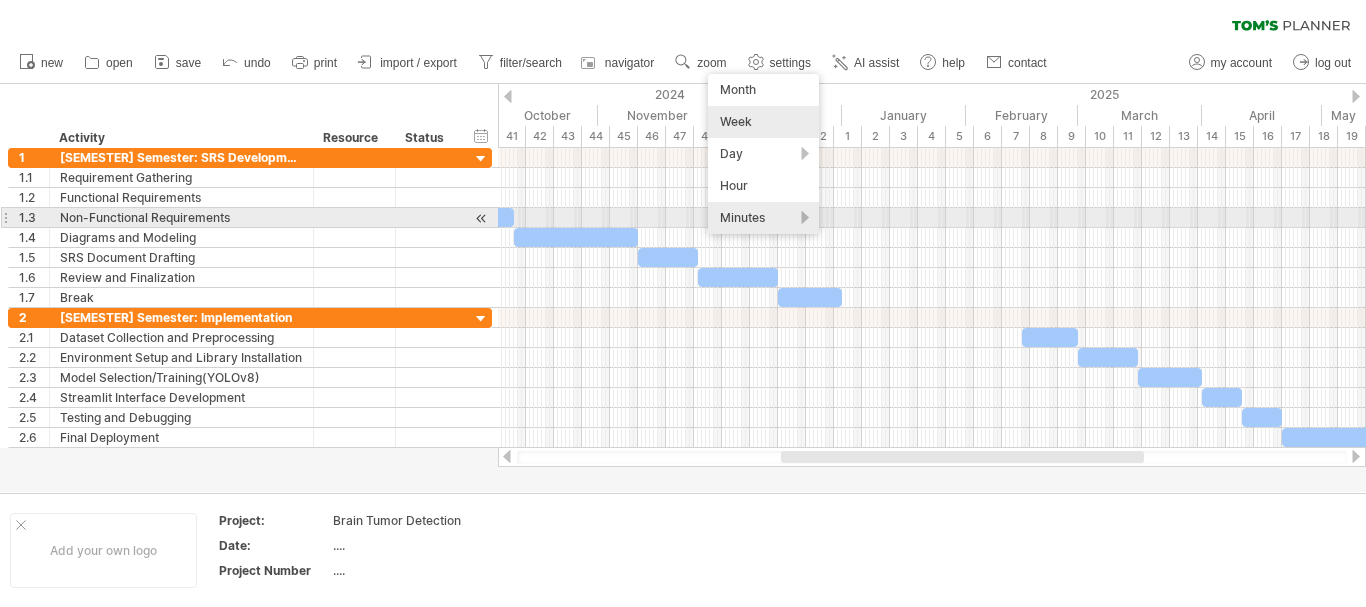 click on "Minutes" at bounding box center (763, 218) 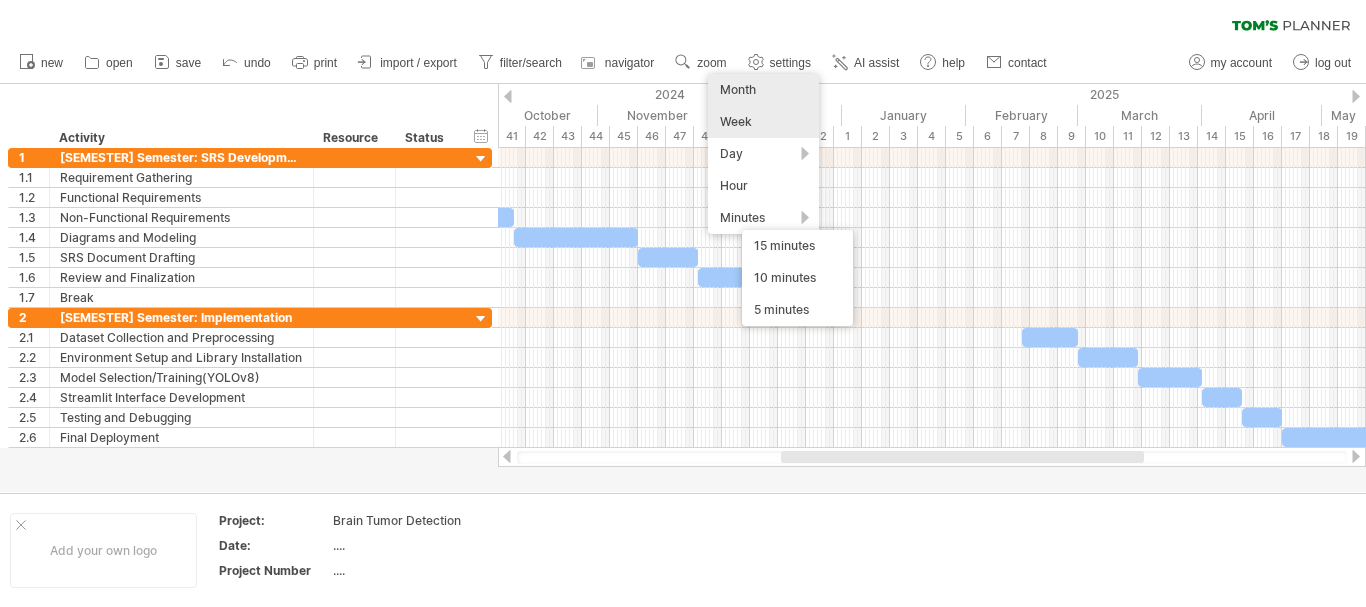 click on "Month" at bounding box center (763, 90) 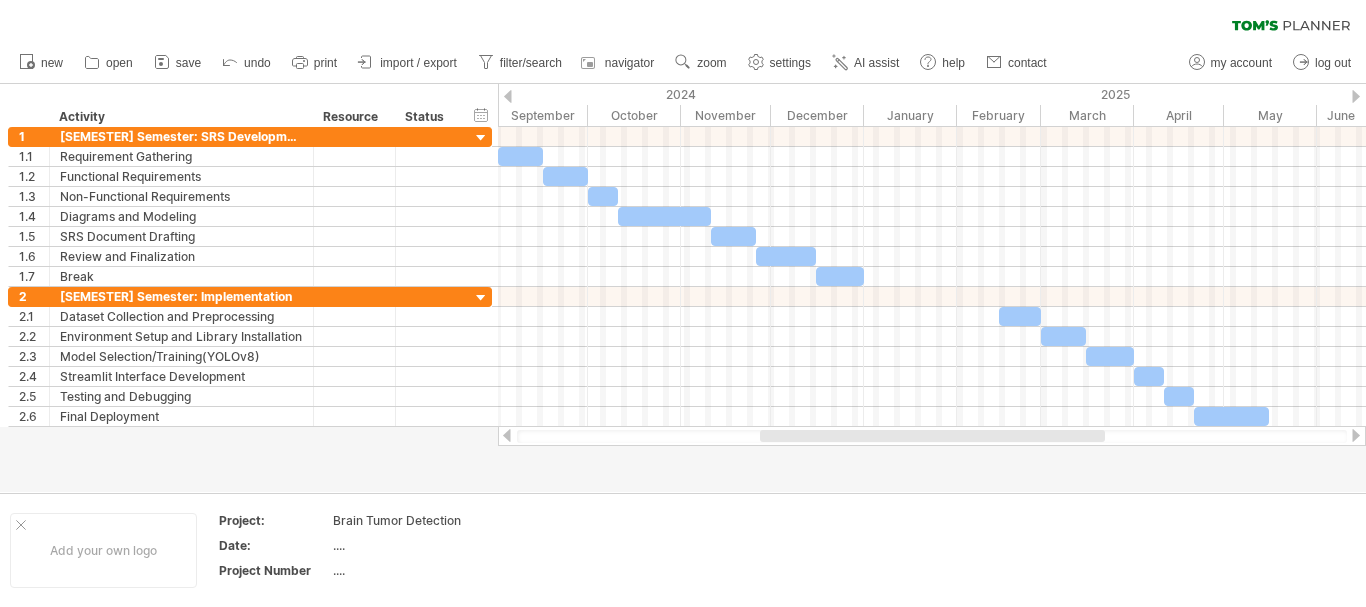 click on "Trying to reach plan.tomsplanner.com
Connected again...
0%
clear filter
new 1" at bounding box center [683, 303] 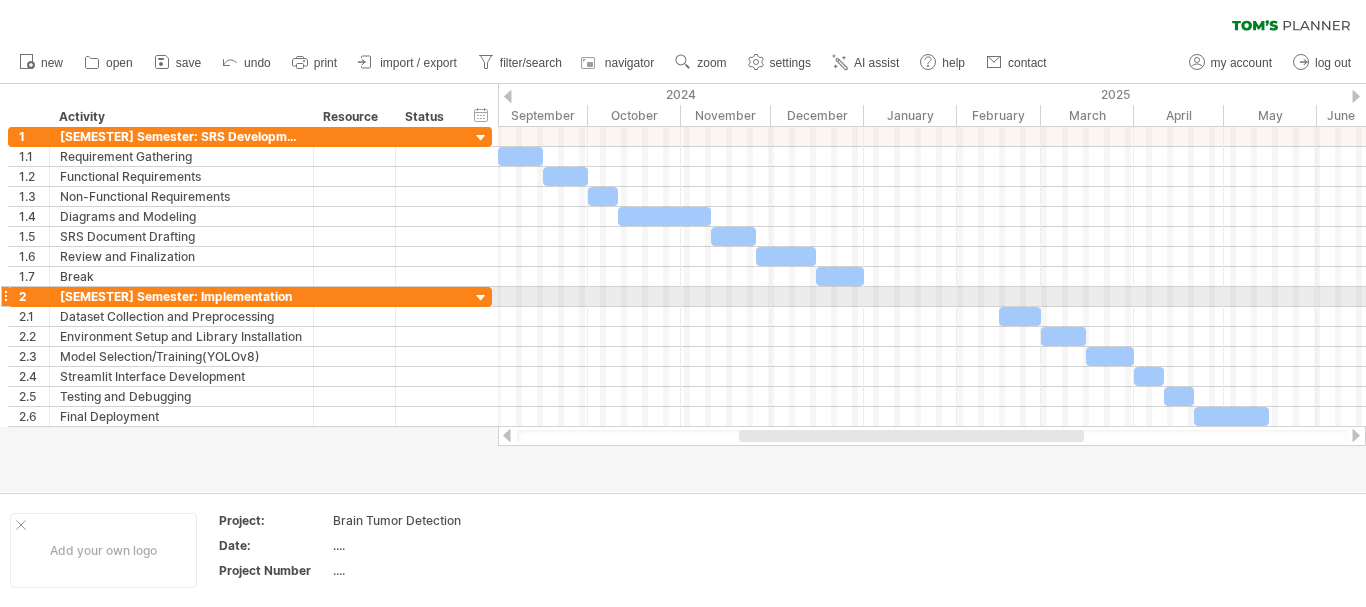 click at bounding box center [932, 297] 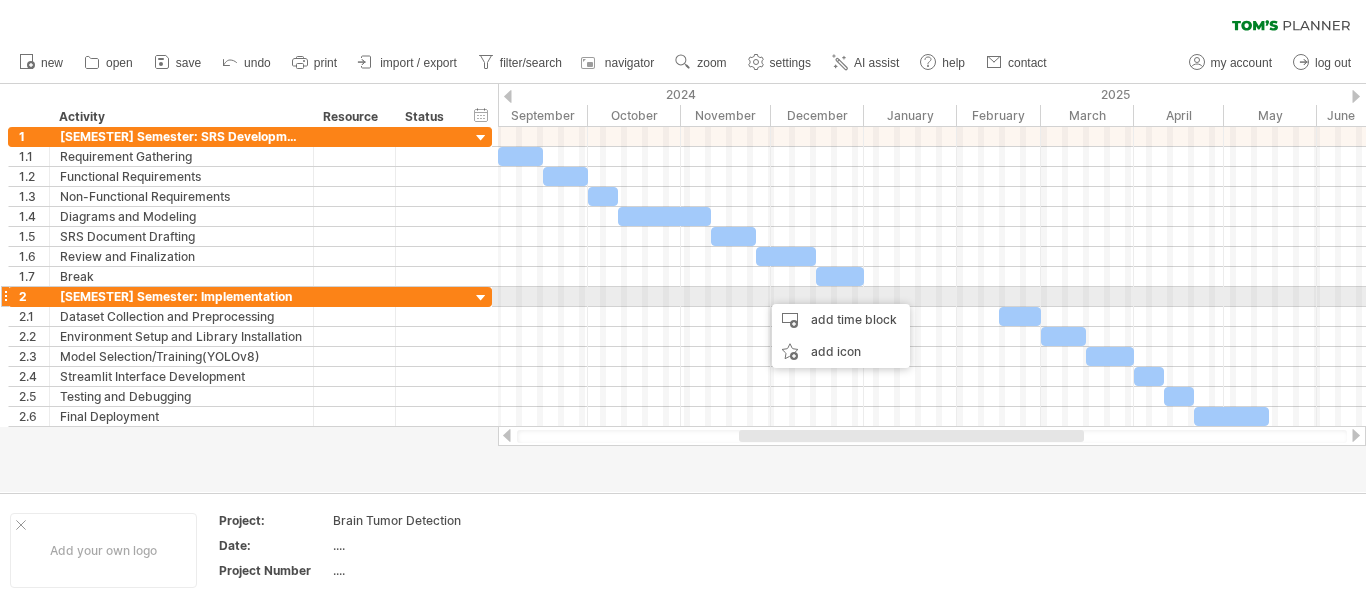 click at bounding box center [932, 297] 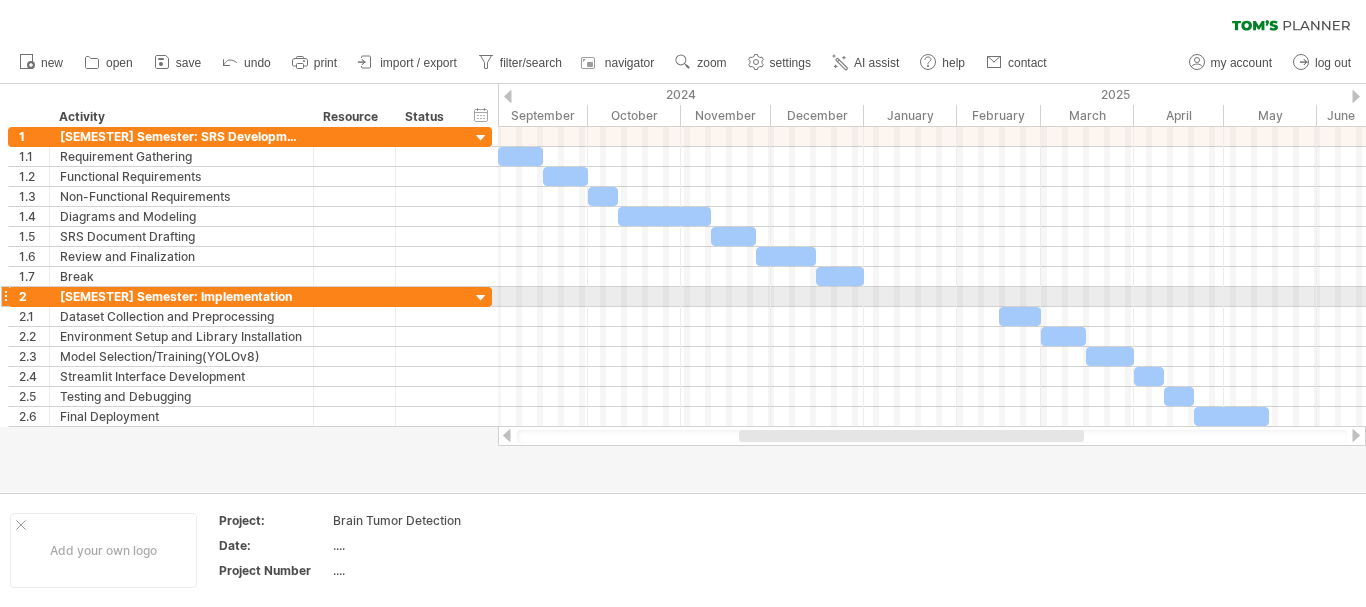 click at bounding box center [932, 297] 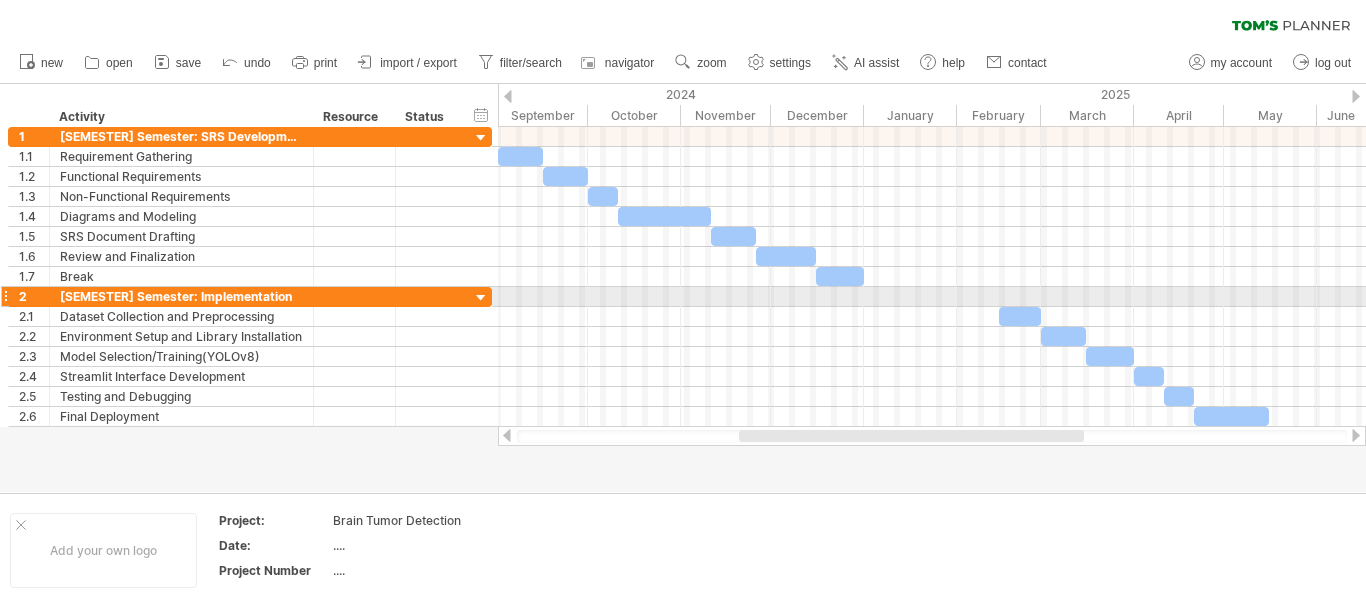 click at bounding box center (481, 298) 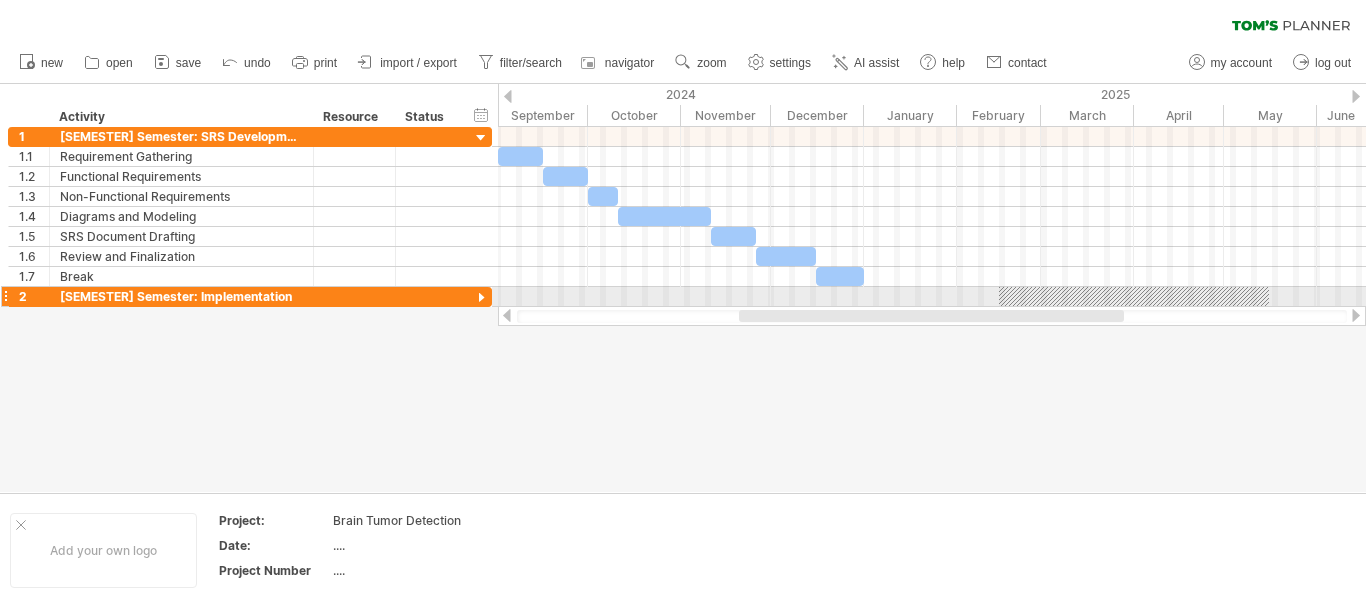 click at bounding box center (481, 298) 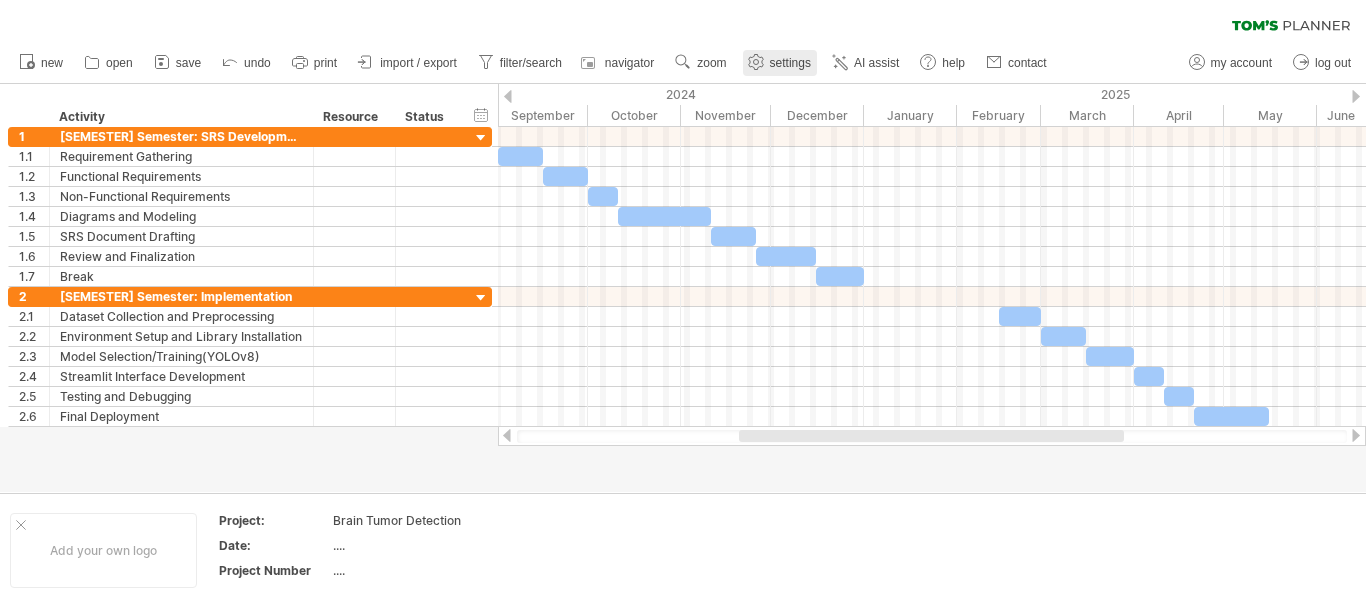 click on "settings" at bounding box center [780, 63] 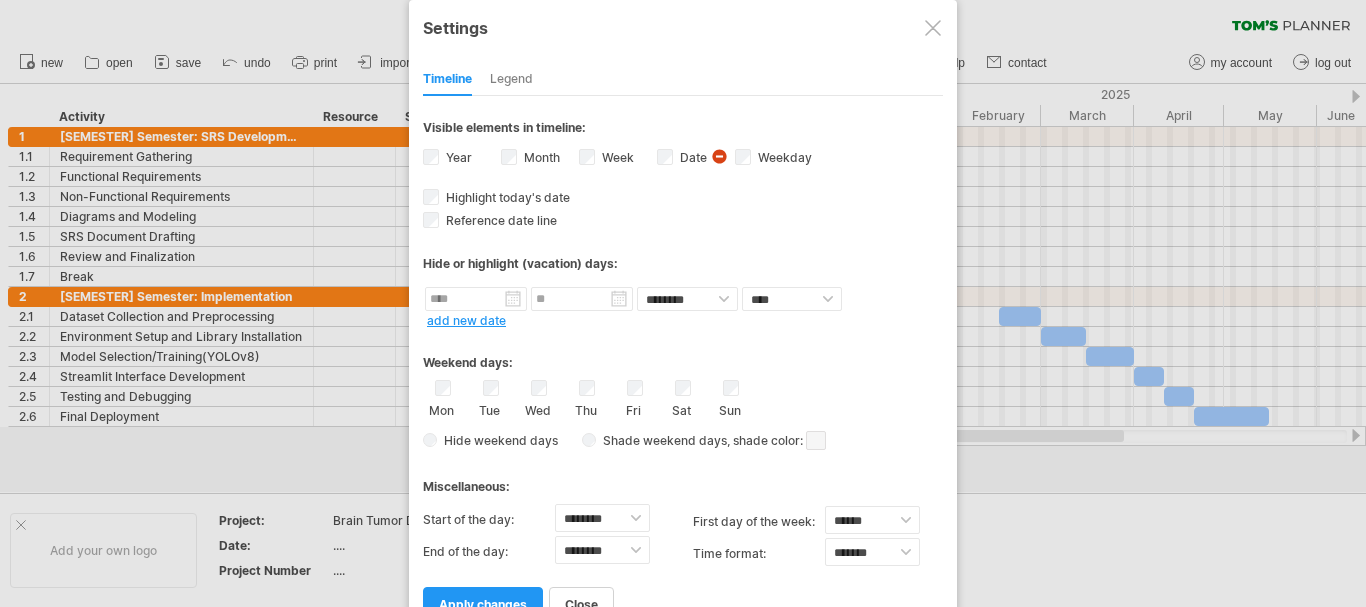 click on "visibility of date
Currently there is not enough space horizontally to display the dates in the timeline. However if you zoom in on your schedule the dates will be displayed when possible." at bounding box center (721, 159) 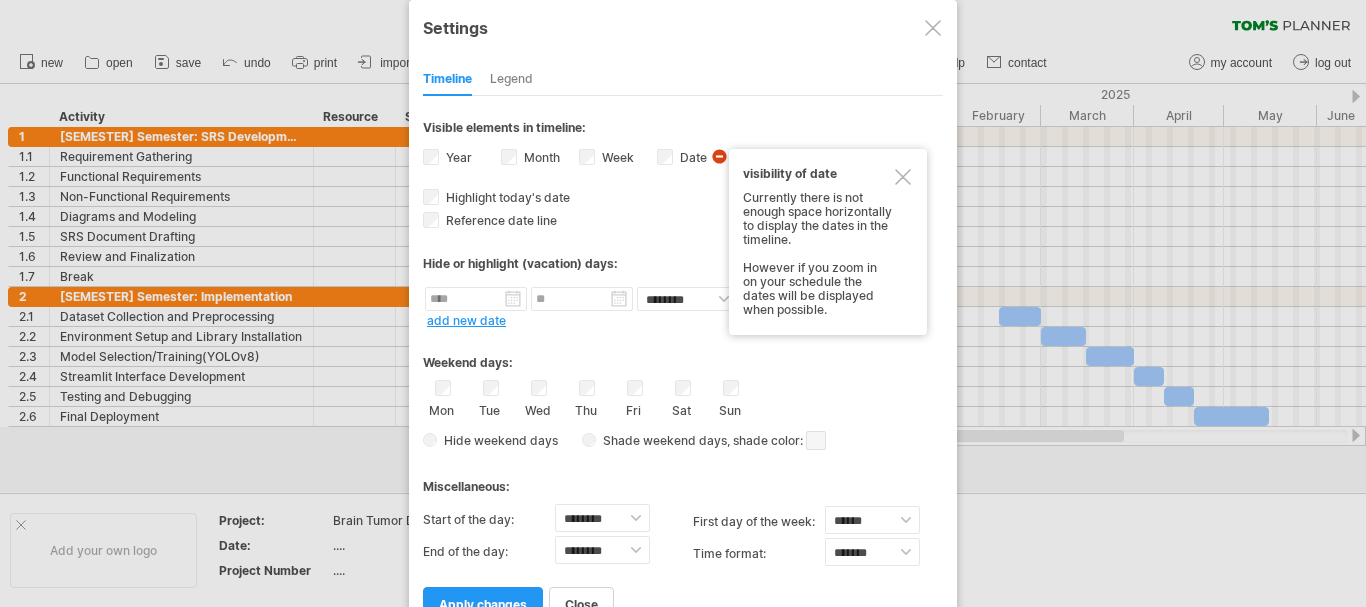click on "visibility of date
Currently there is not enough space horizontally to display the dates in the timeline. However if you zoom in on your schedule the dates will be displayed when possible." at bounding box center (721, 159) 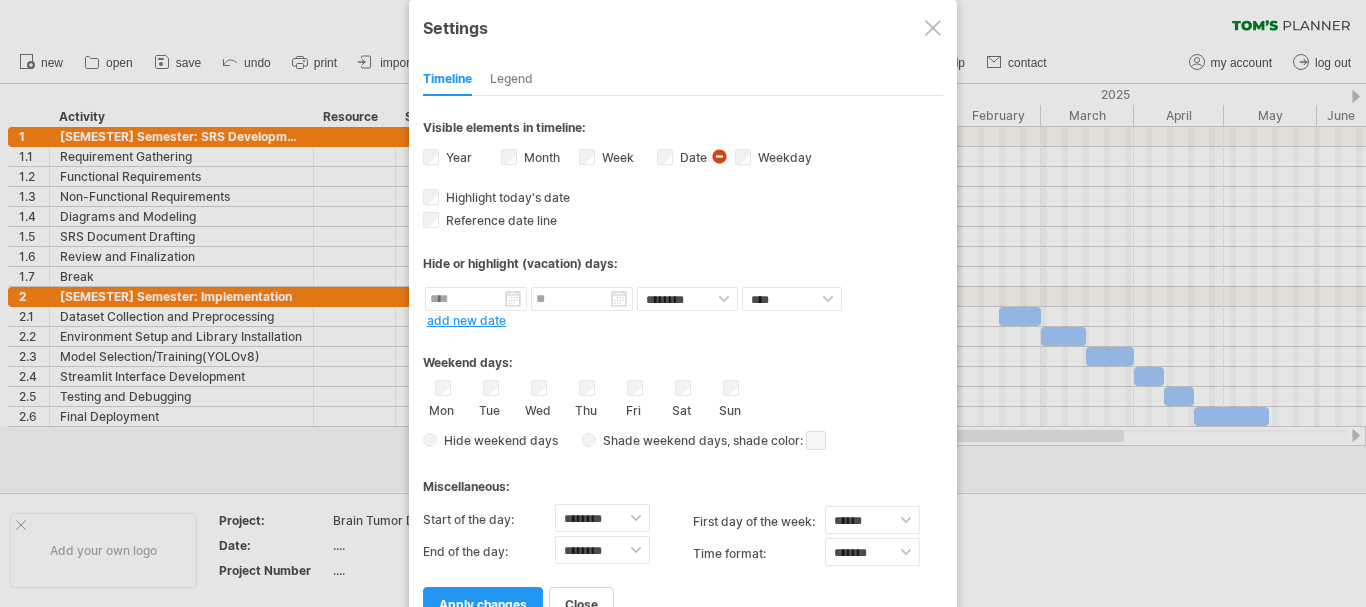 click on "Weekday
visibility of weekday
Currently there is not enough space horizontally to display the weekdays in the timeline. However if you zoom in on your schedule the weekdays will be displayed when possible." at bounding box center [774, 159] 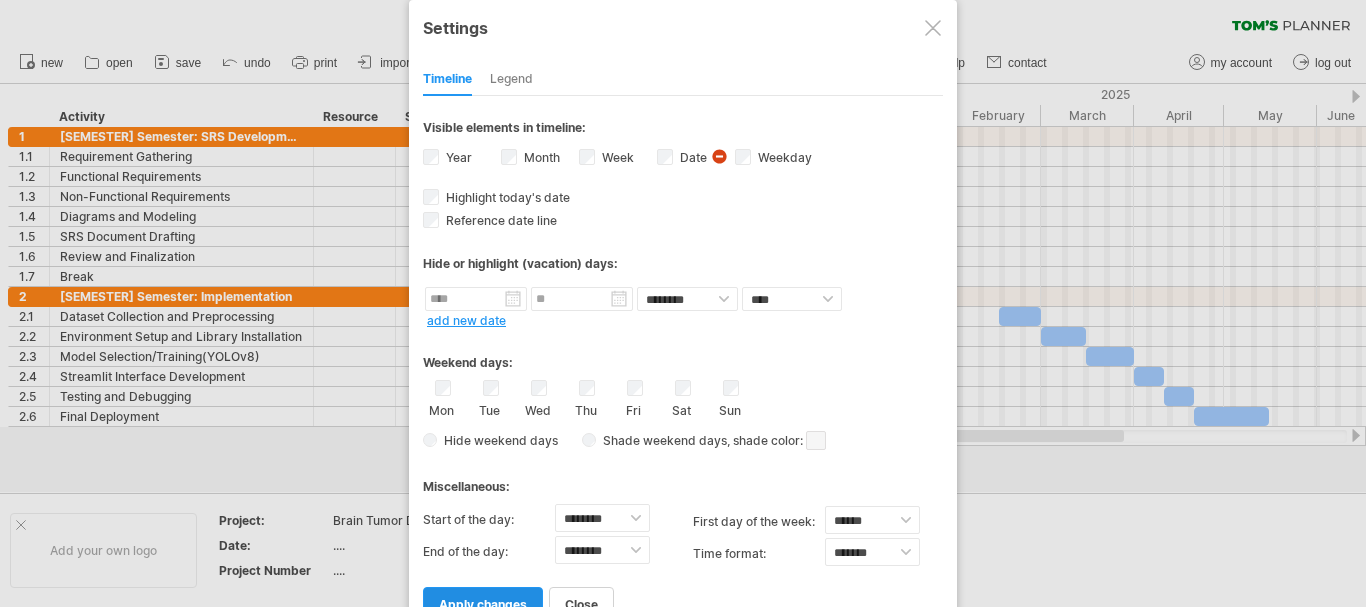 click on "apply changes" at bounding box center (483, 604) 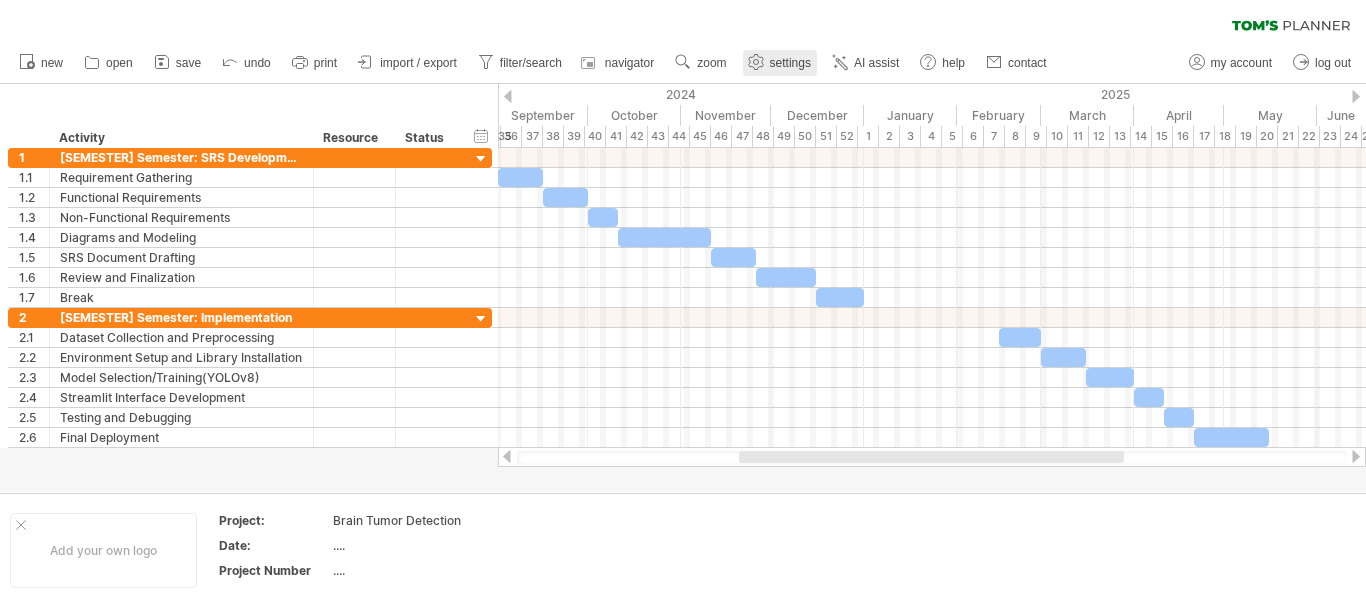 click on "settings" at bounding box center [790, 63] 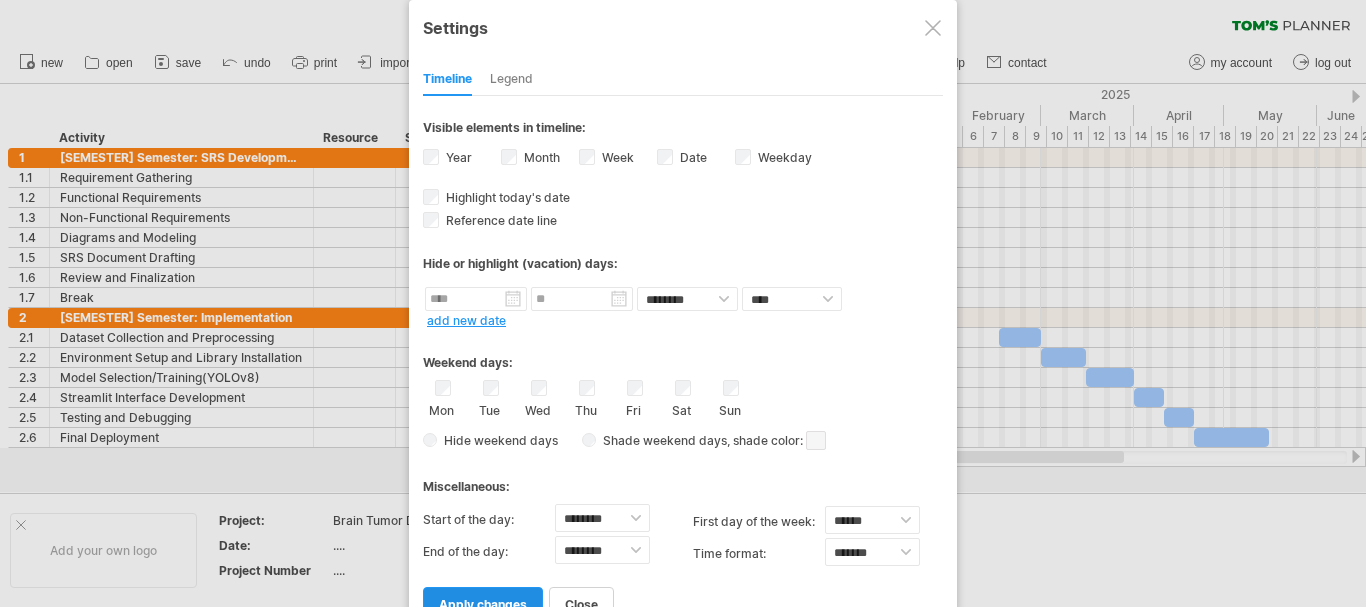 click on "apply changes" at bounding box center [483, 604] 